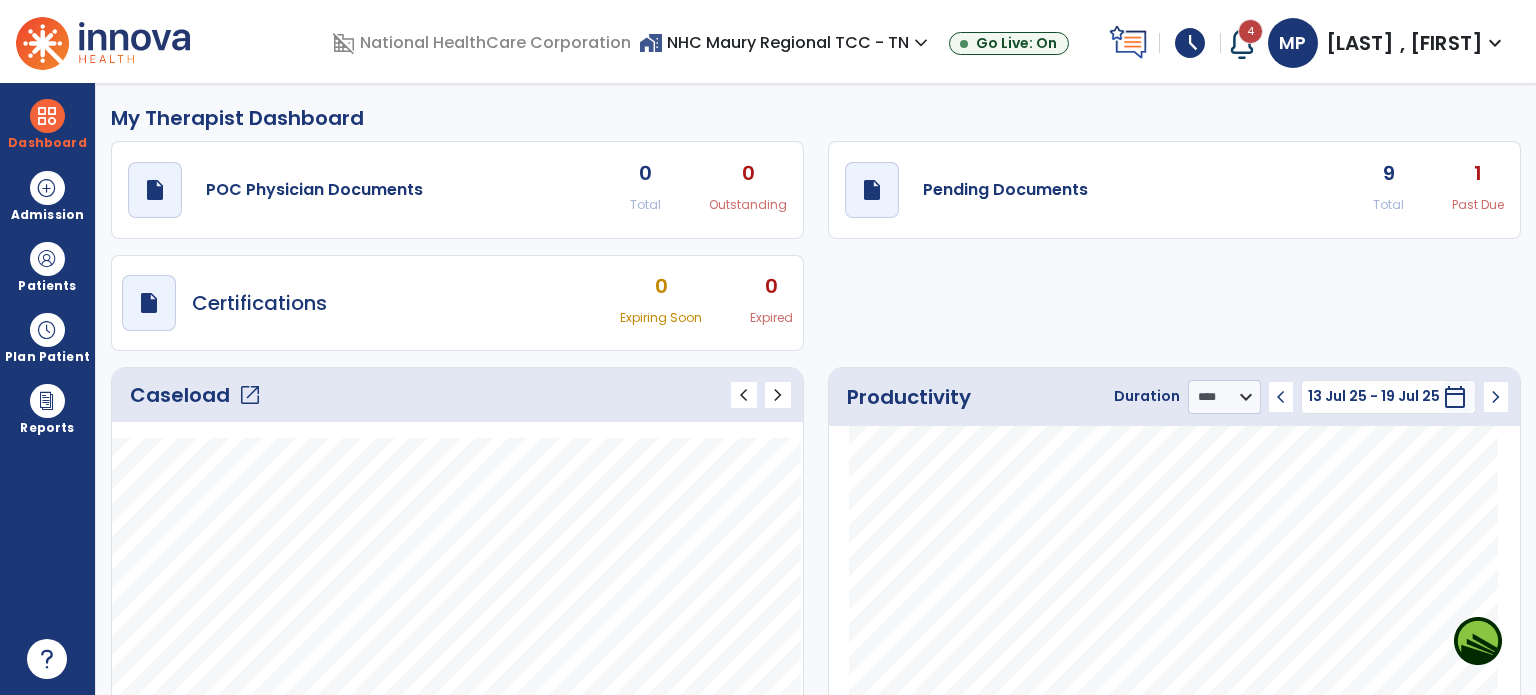 select on "****" 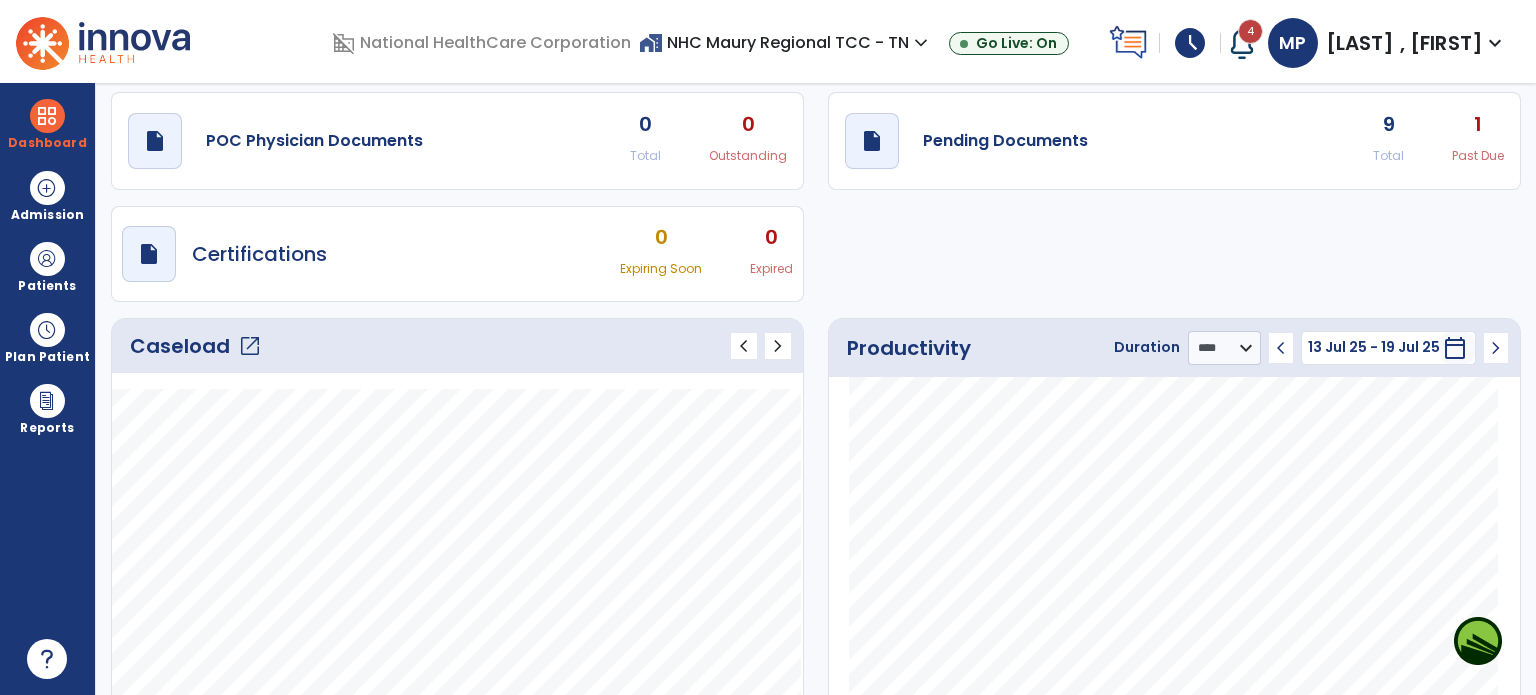 click on "open_in_new" 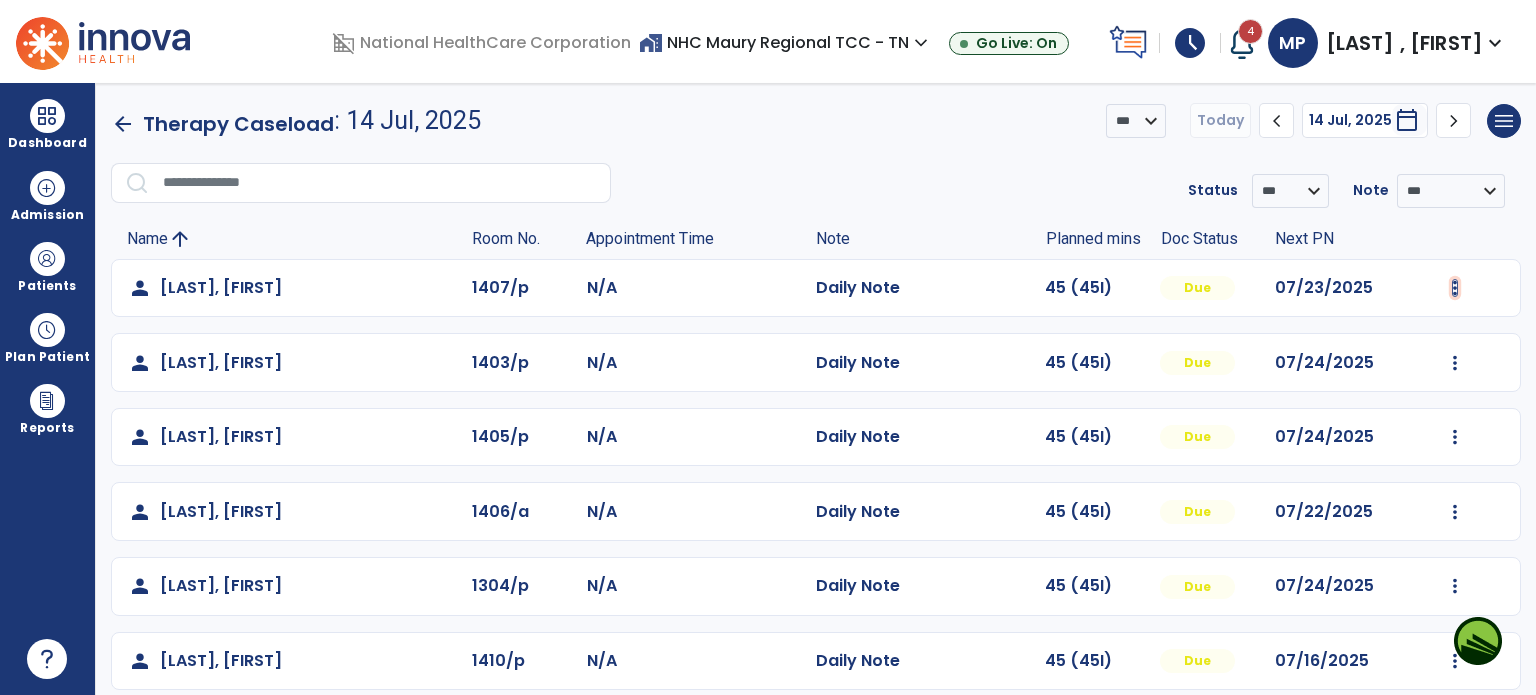 click at bounding box center [1455, 288] 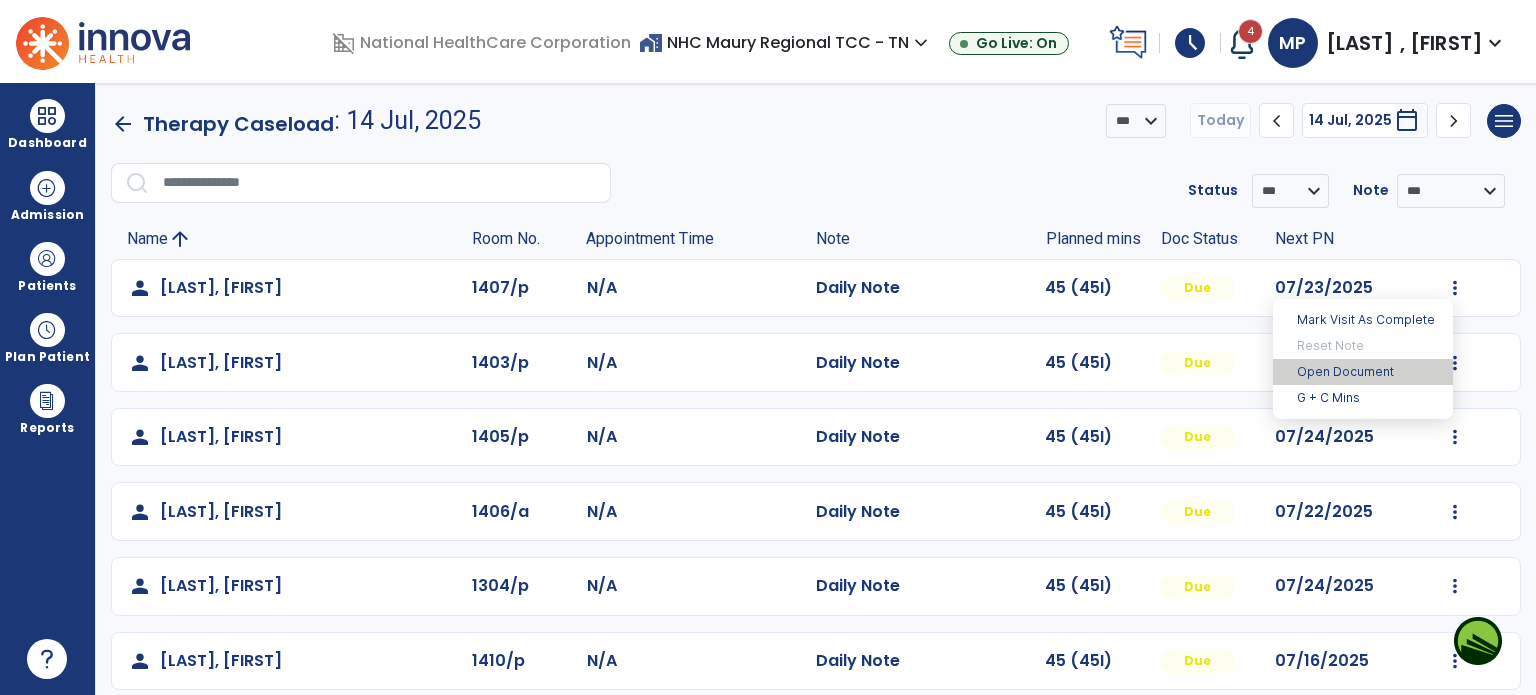 click on "Open Document" at bounding box center (1363, 372) 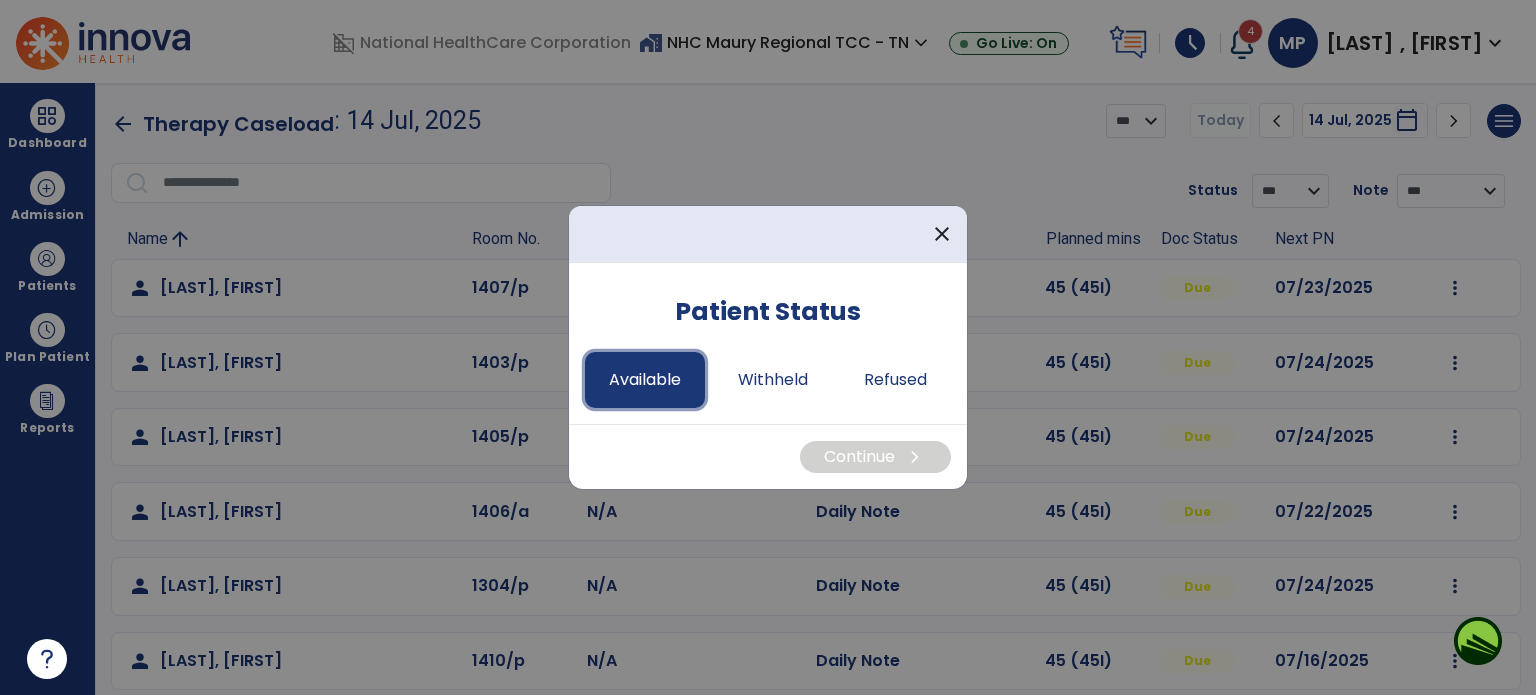 click on "Available" at bounding box center (645, 380) 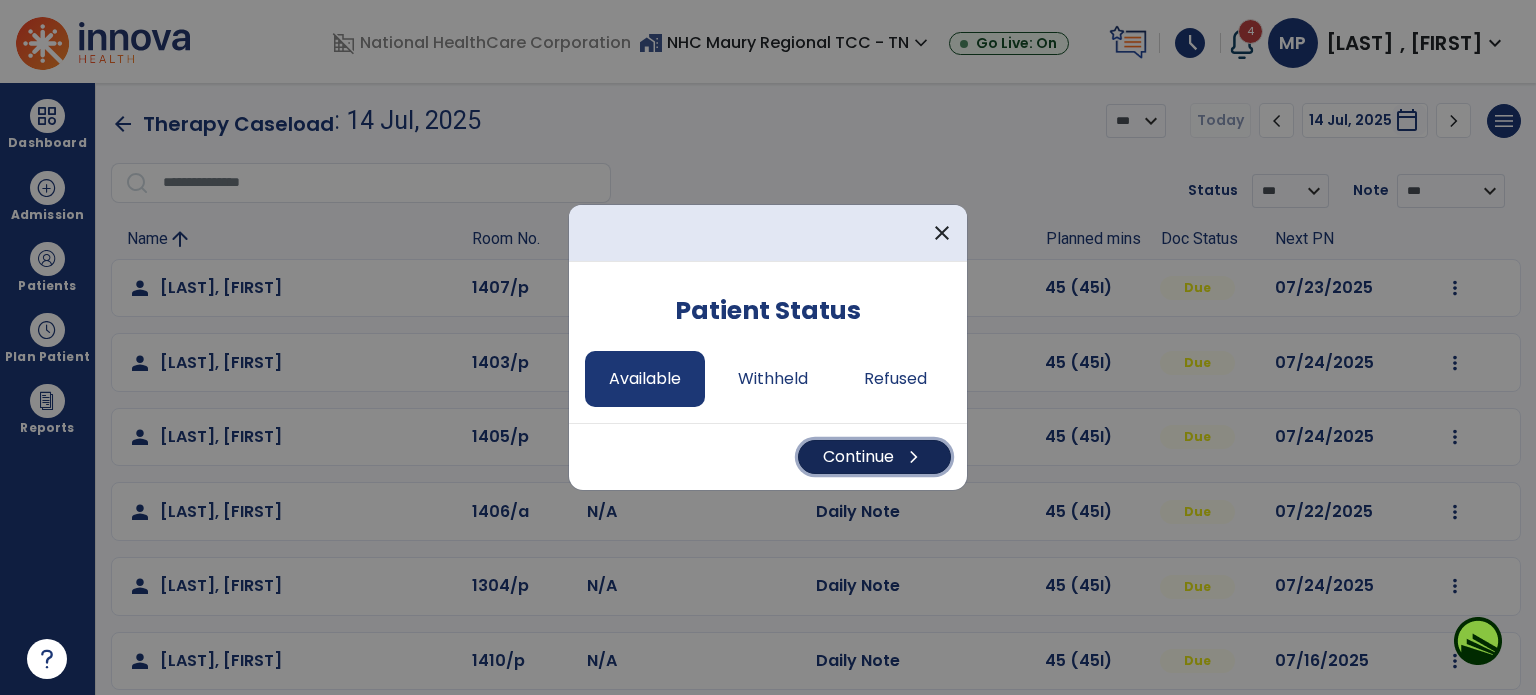 click on "Continue   chevron_right" at bounding box center [874, 457] 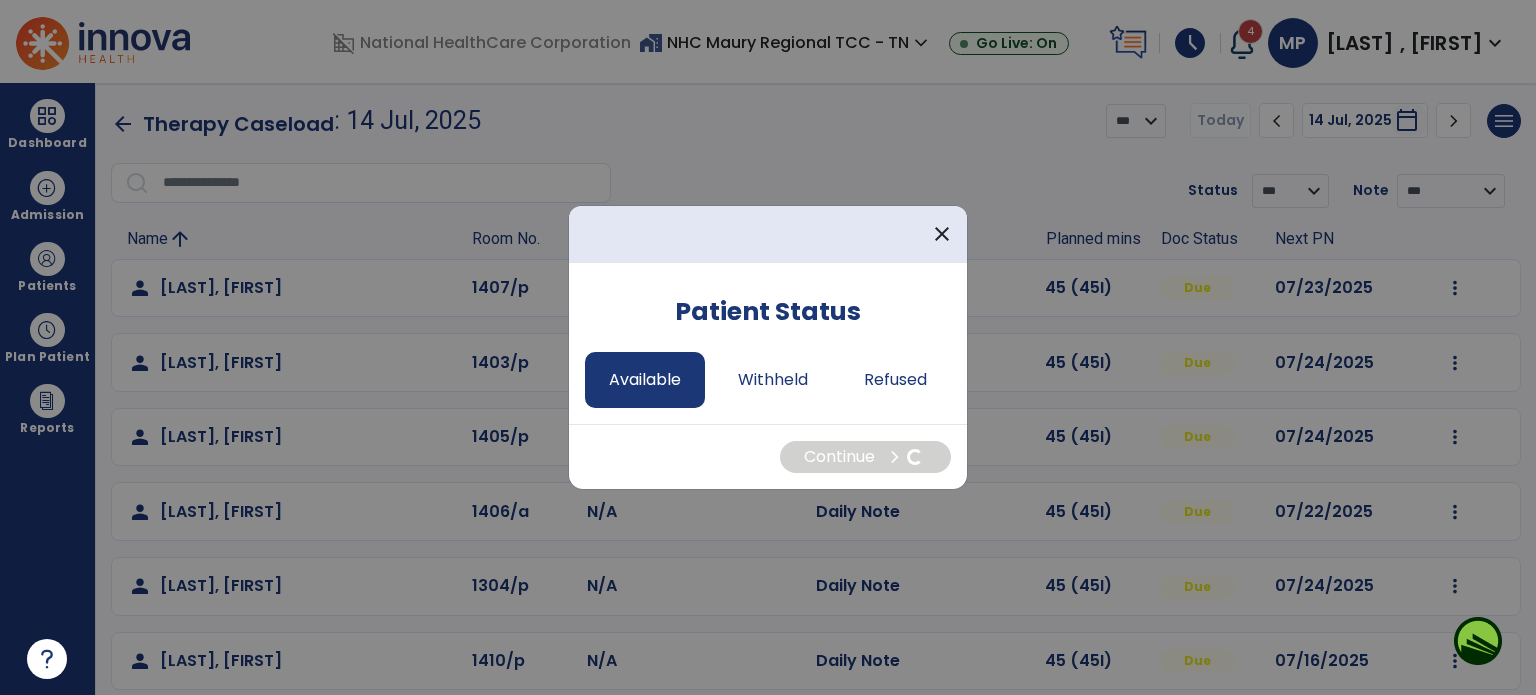 select on "*" 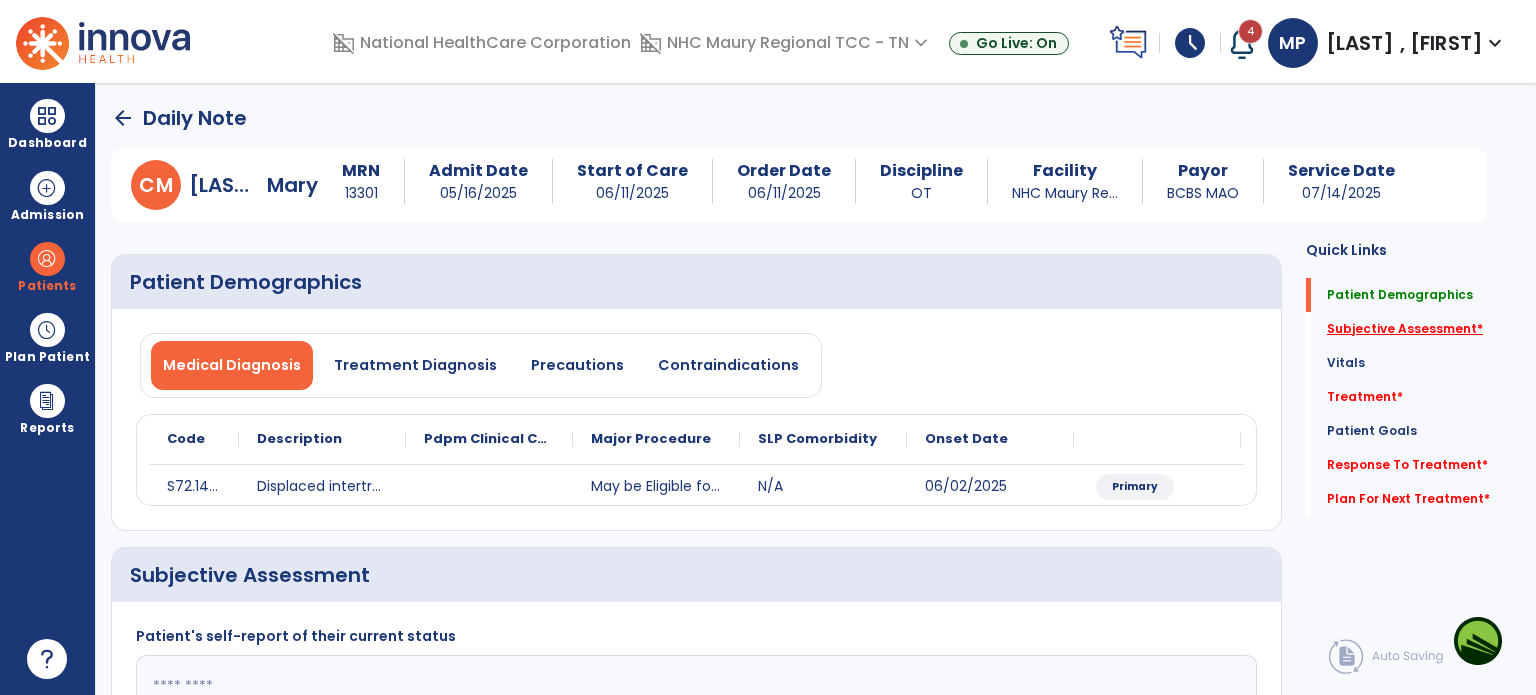 click on "Subjective Assessment   *" 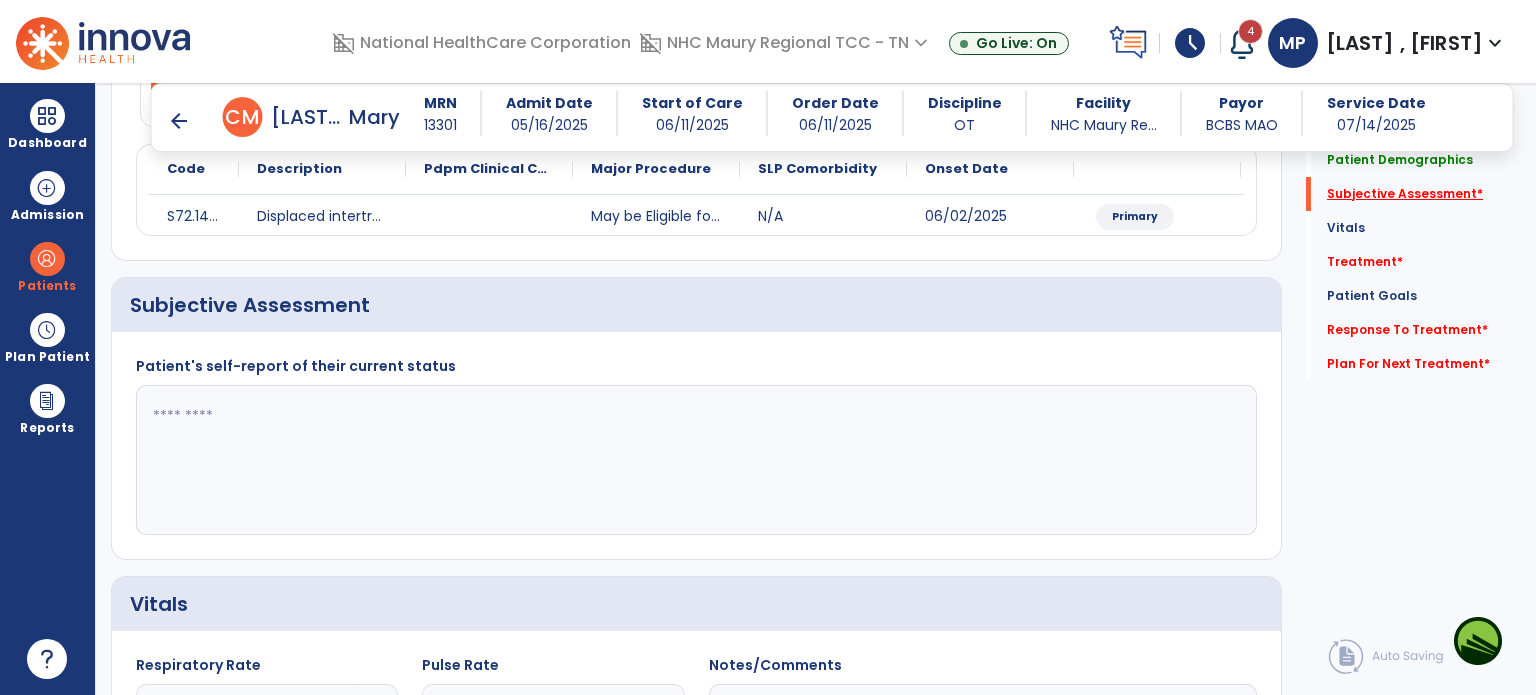 scroll, scrollTop: 298, scrollLeft: 0, axis: vertical 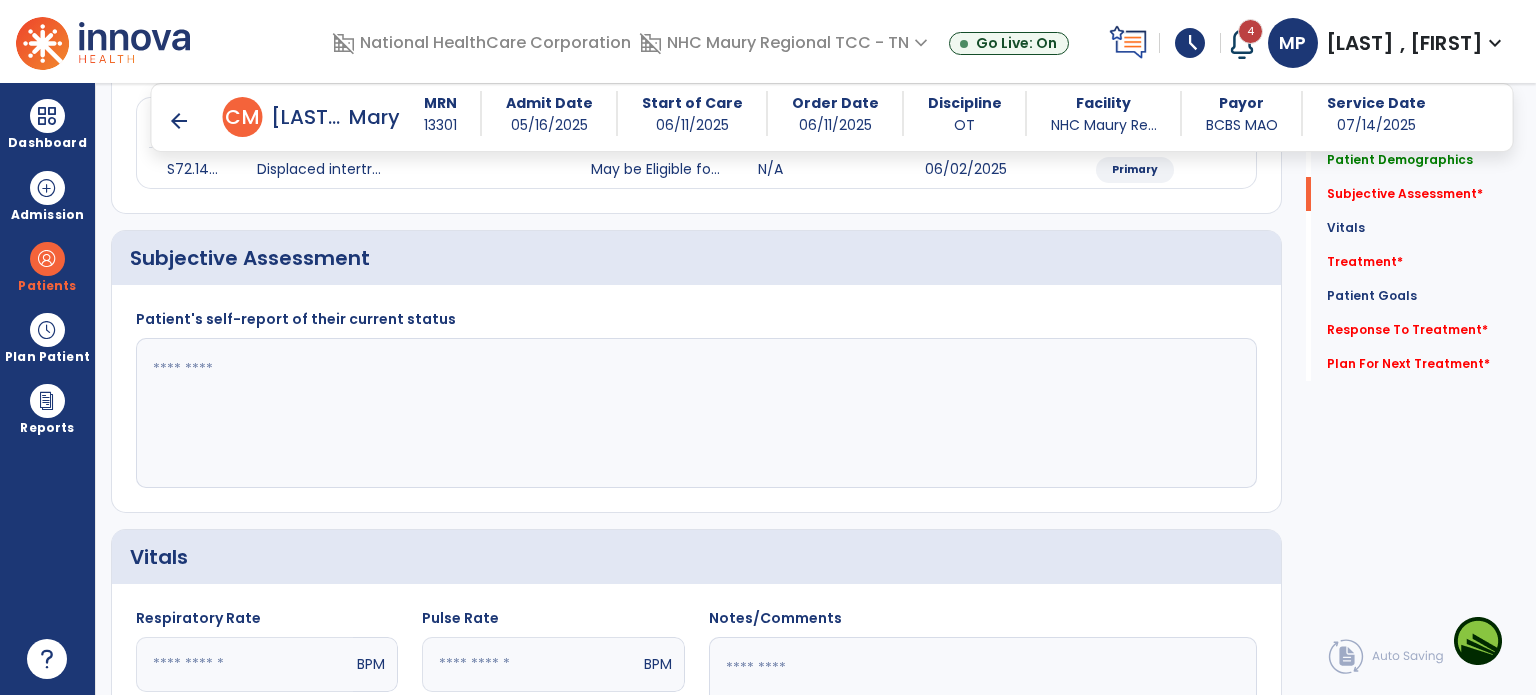 click 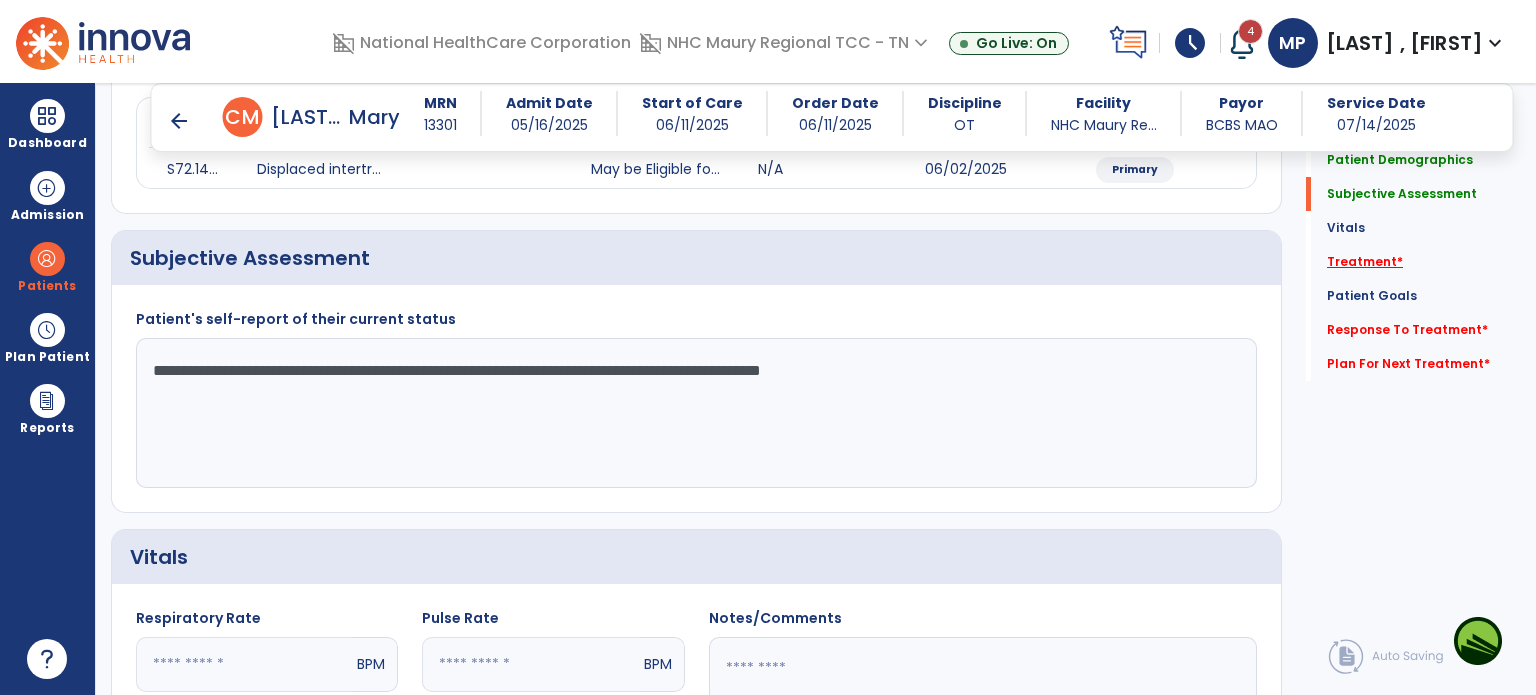 type on "**********" 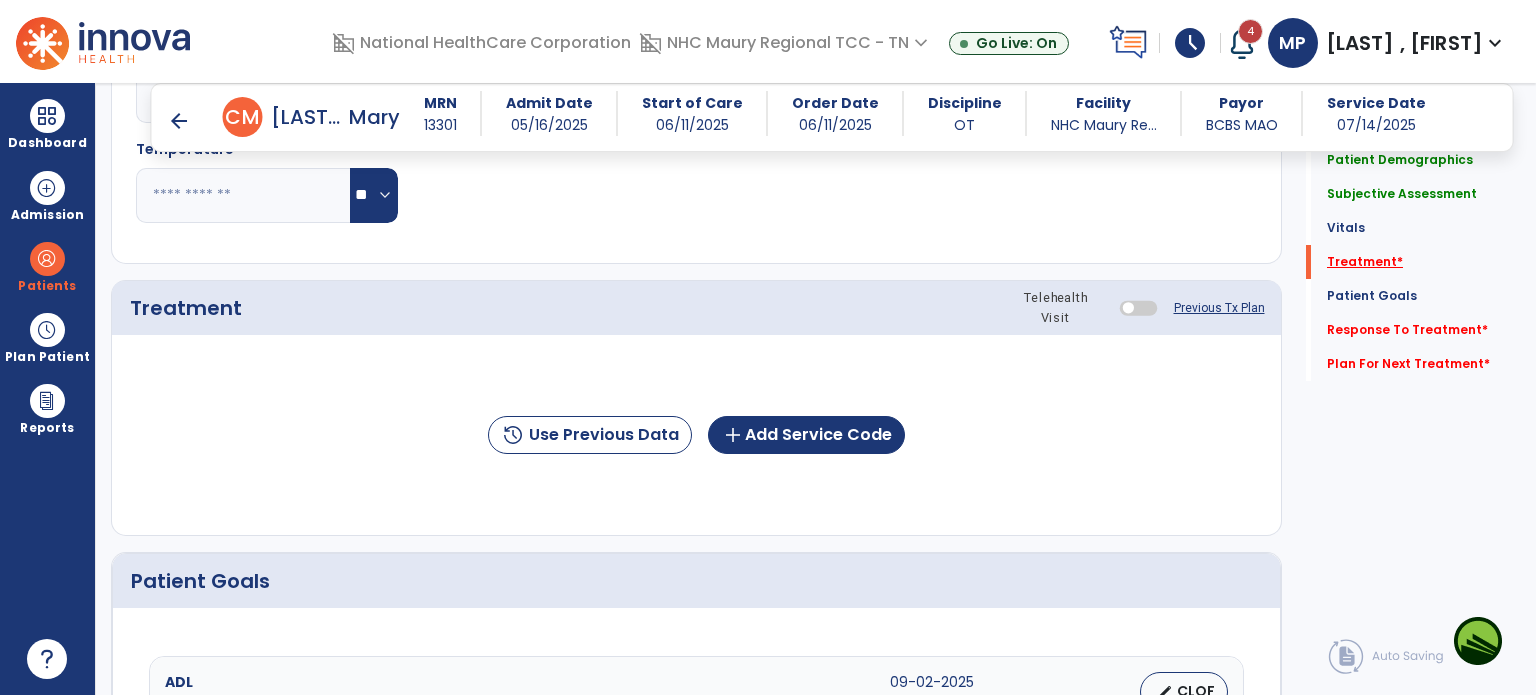 scroll, scrollTop: 987, scrollLeft: 0, axis: vertical 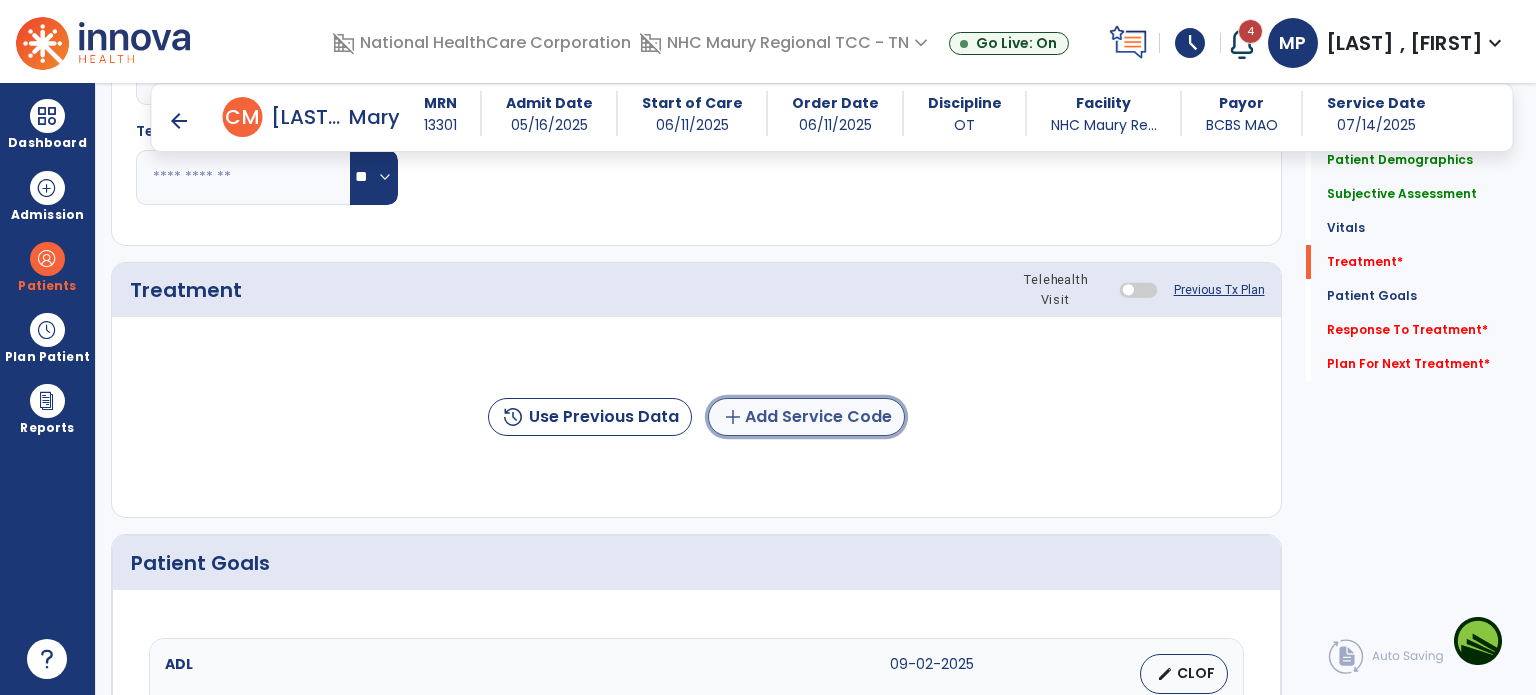 click on "add  Add Service Code" 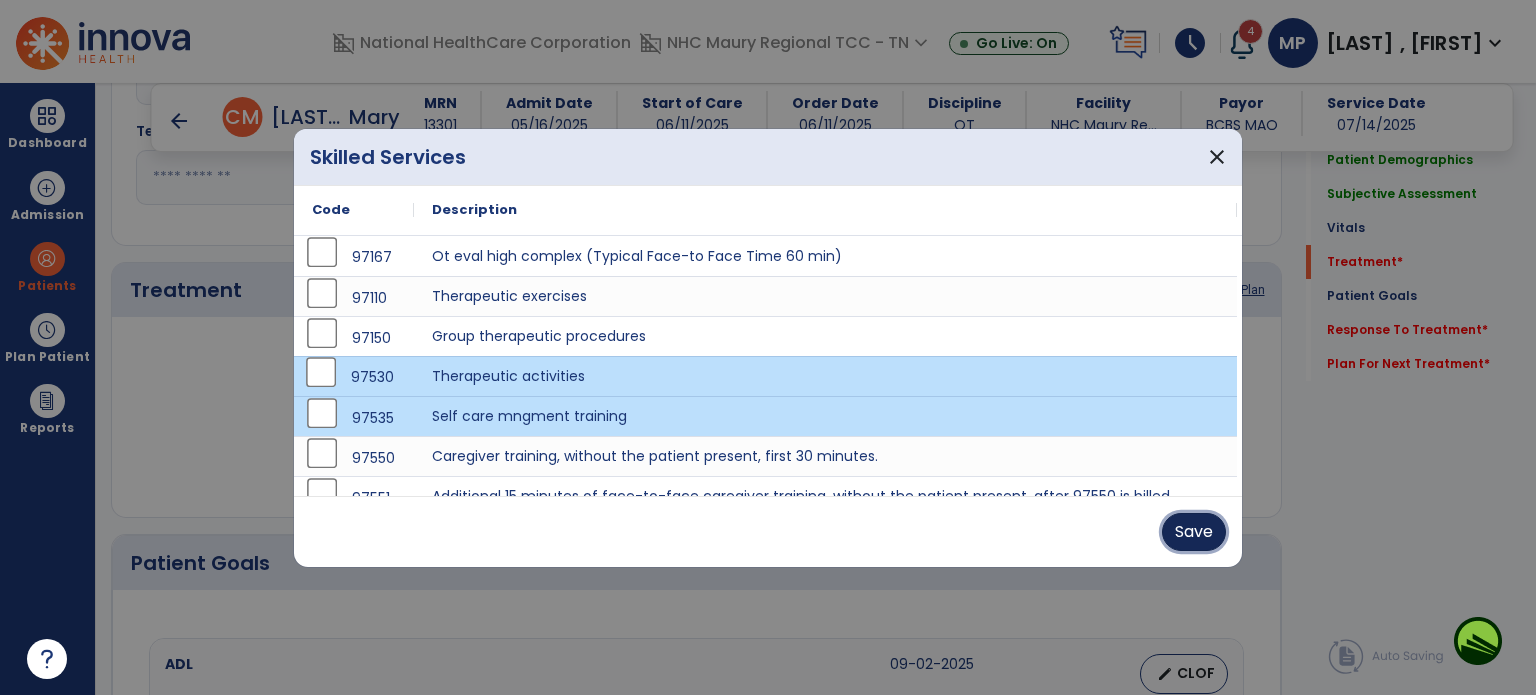 click on "Save" at bounding box center [1194, 532] 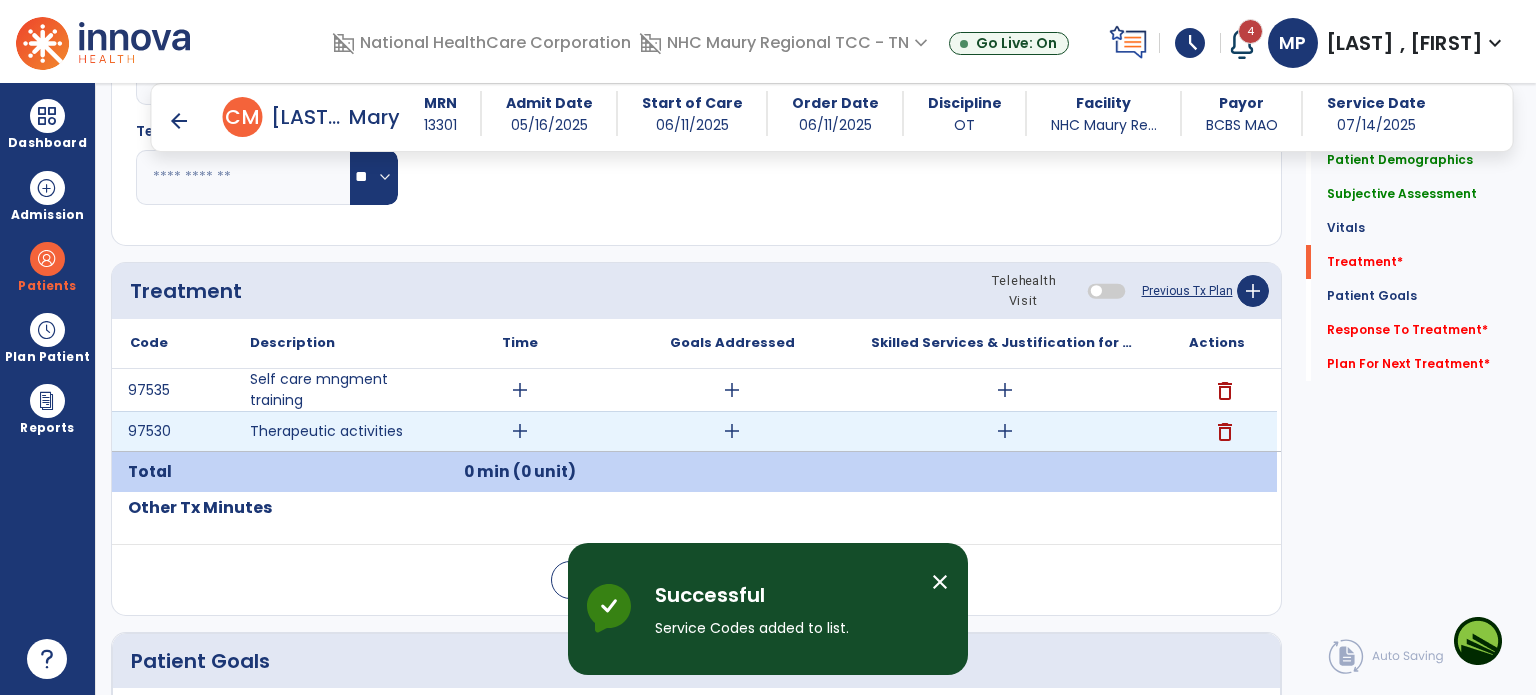 click on "add" at bounding box center [520, 431] 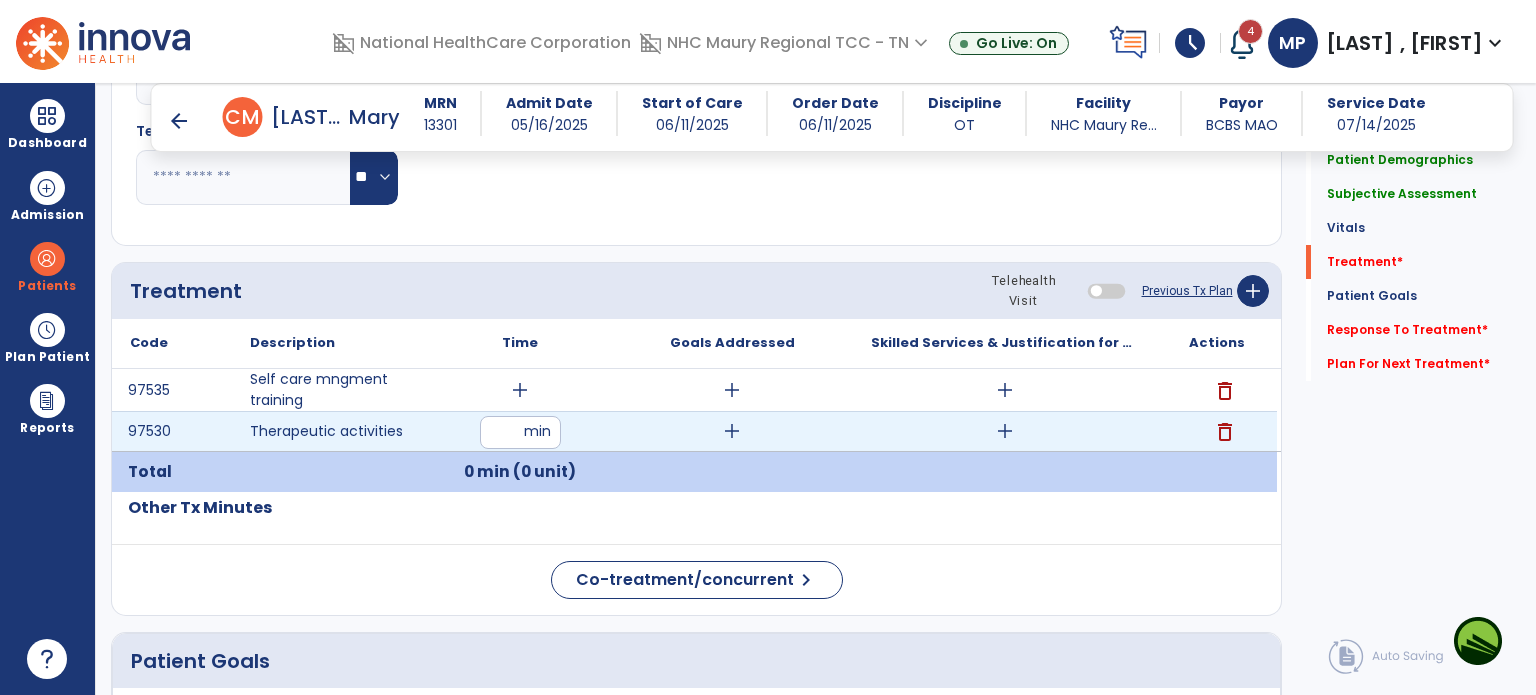 type on "**" 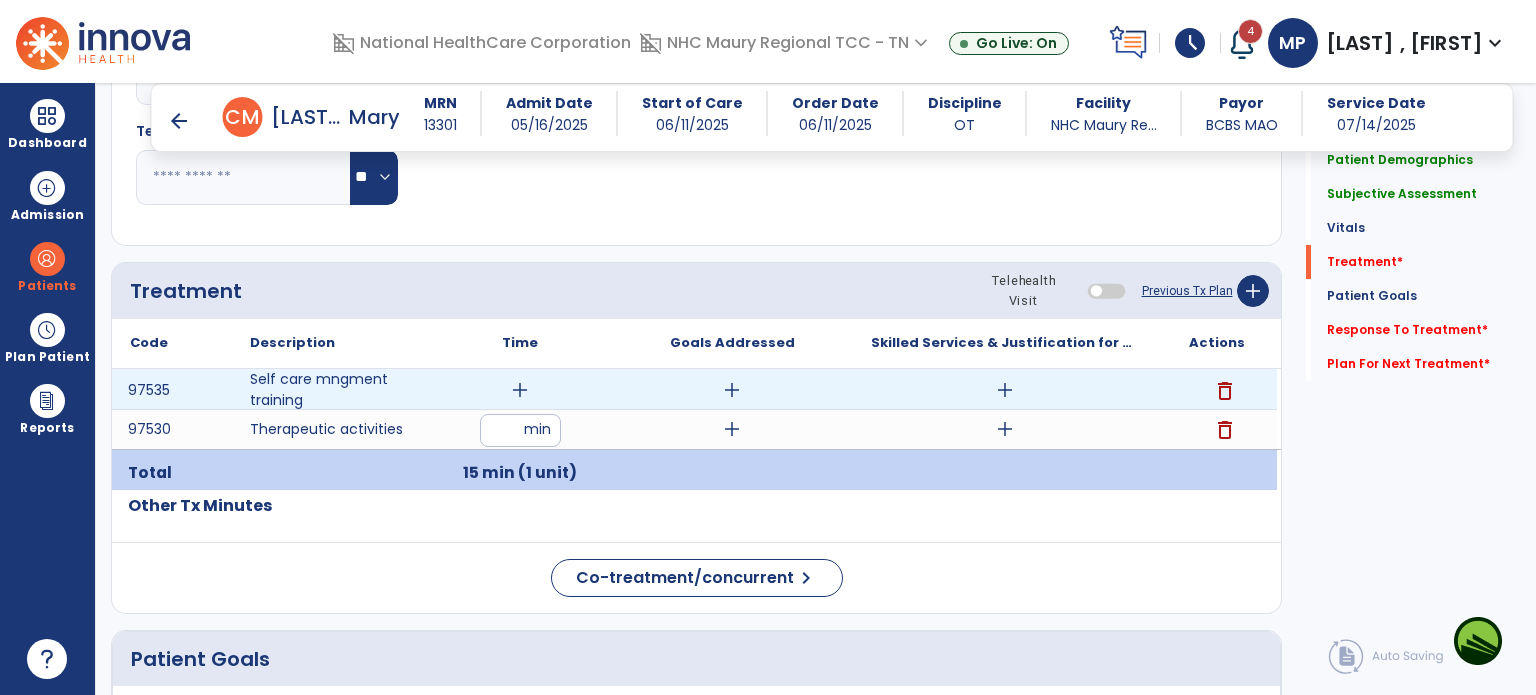 click on "add" at bounding box center (520, 390) 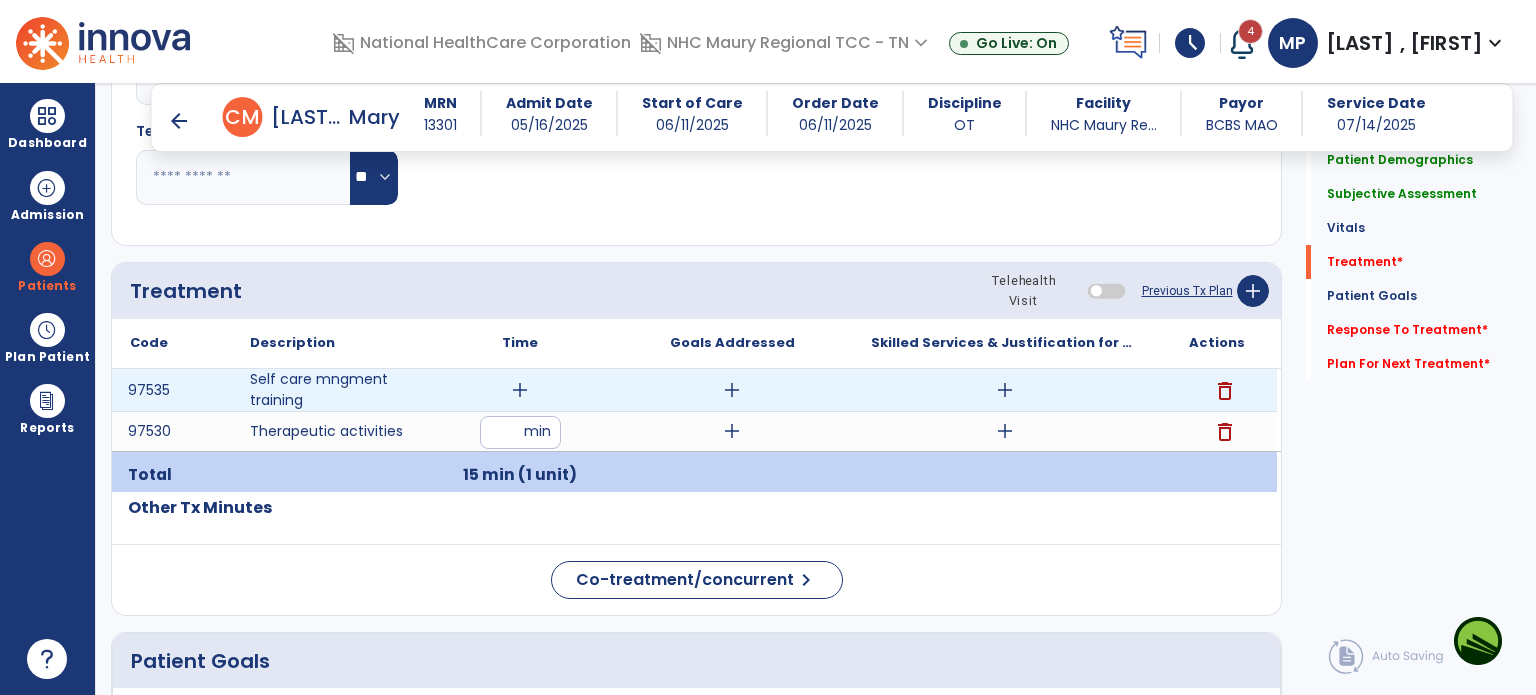 click on "add" at bounding box center (520, 390) 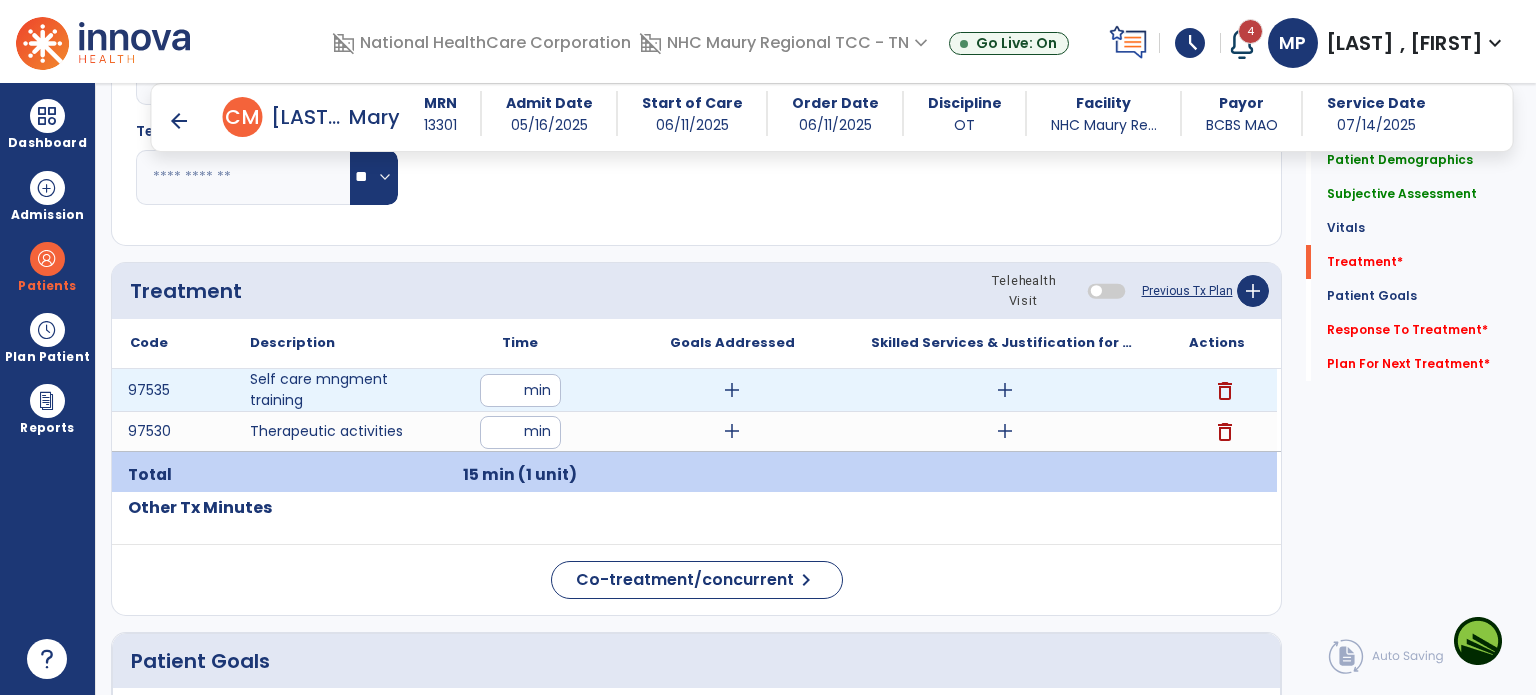 type on "**" 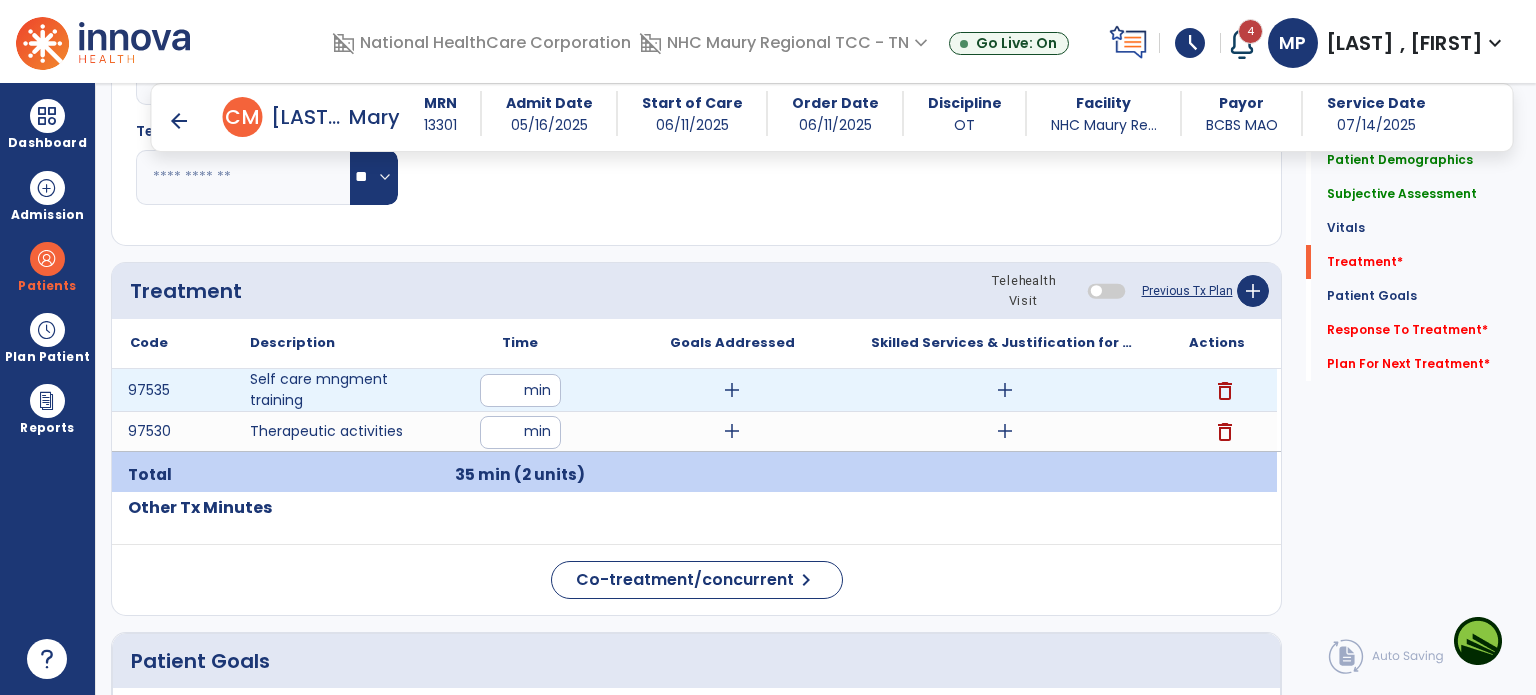 click on "add" at bounding box center (732, 390) 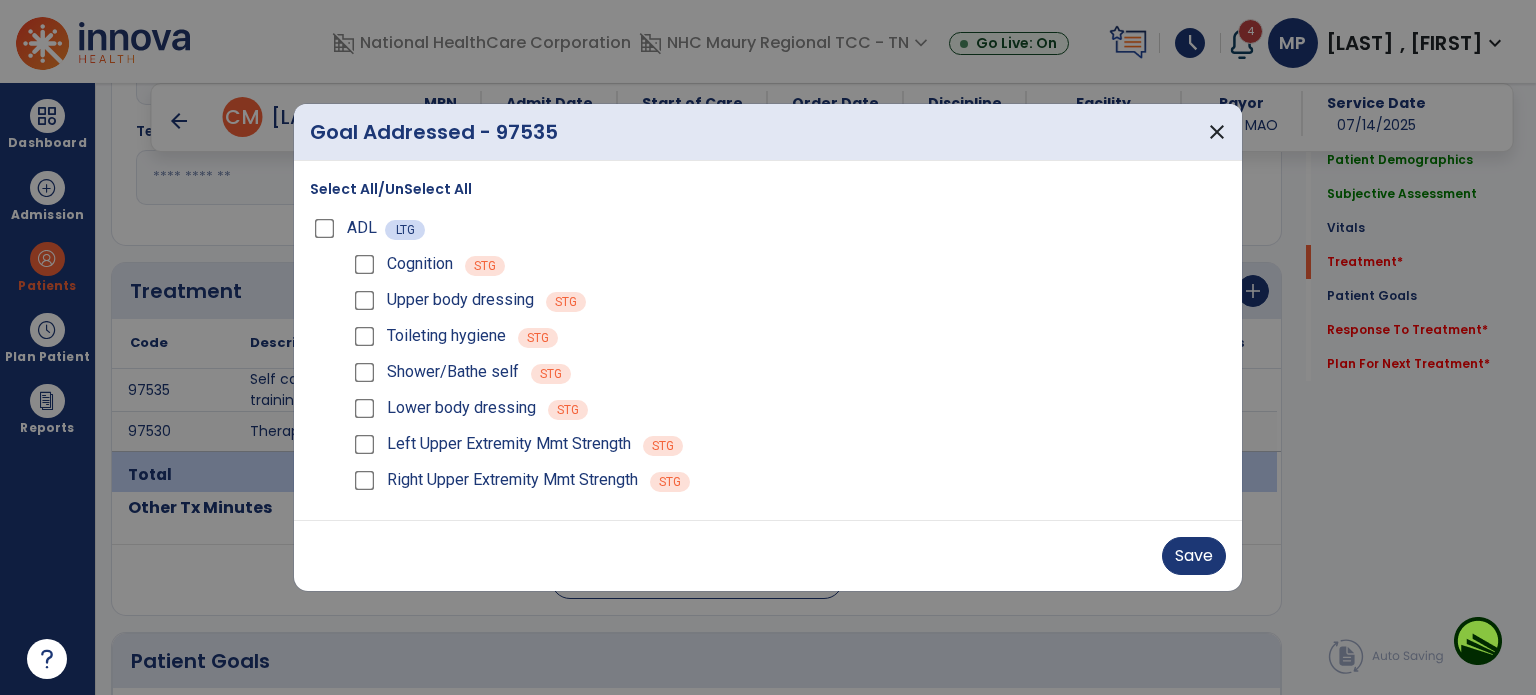 click on "Toileting hygiene" at bounding box center [428, 336] 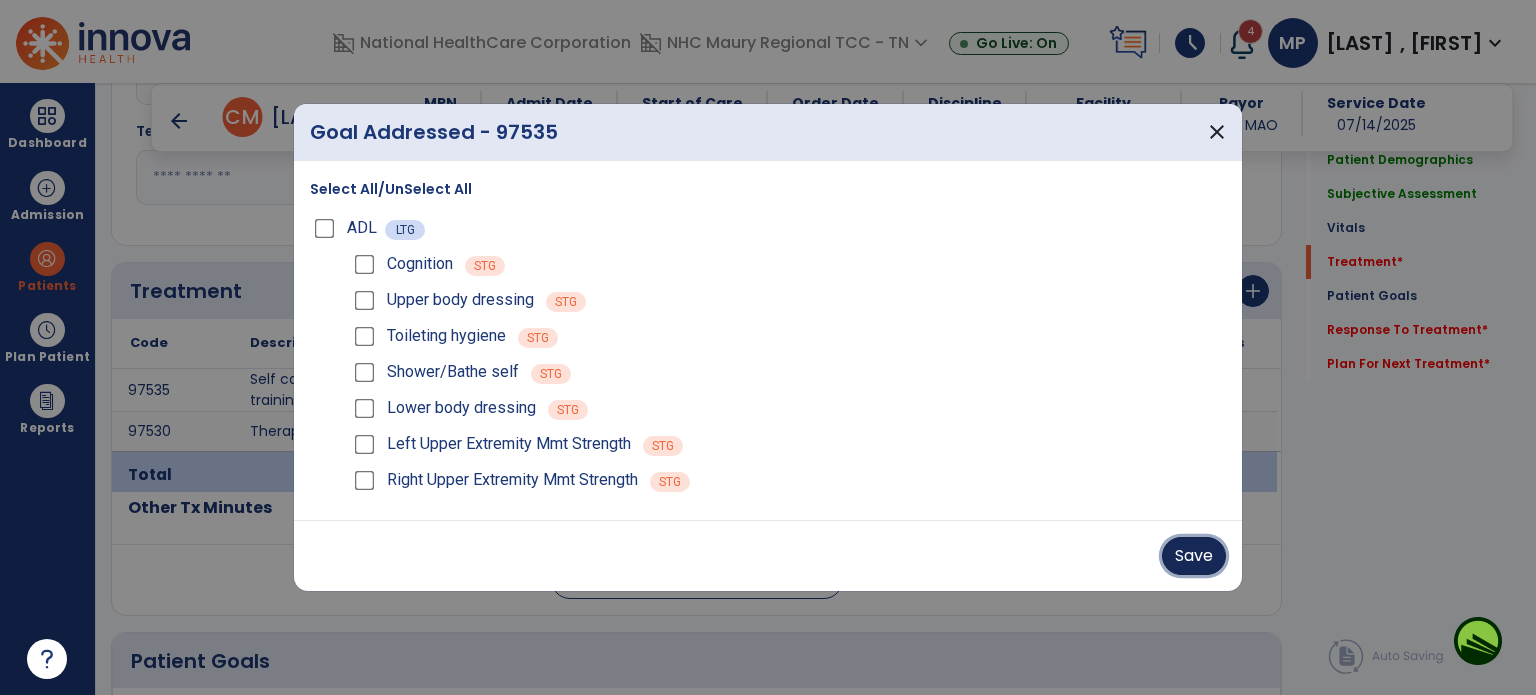 click on "Save" at bounding box center (1194, 556) 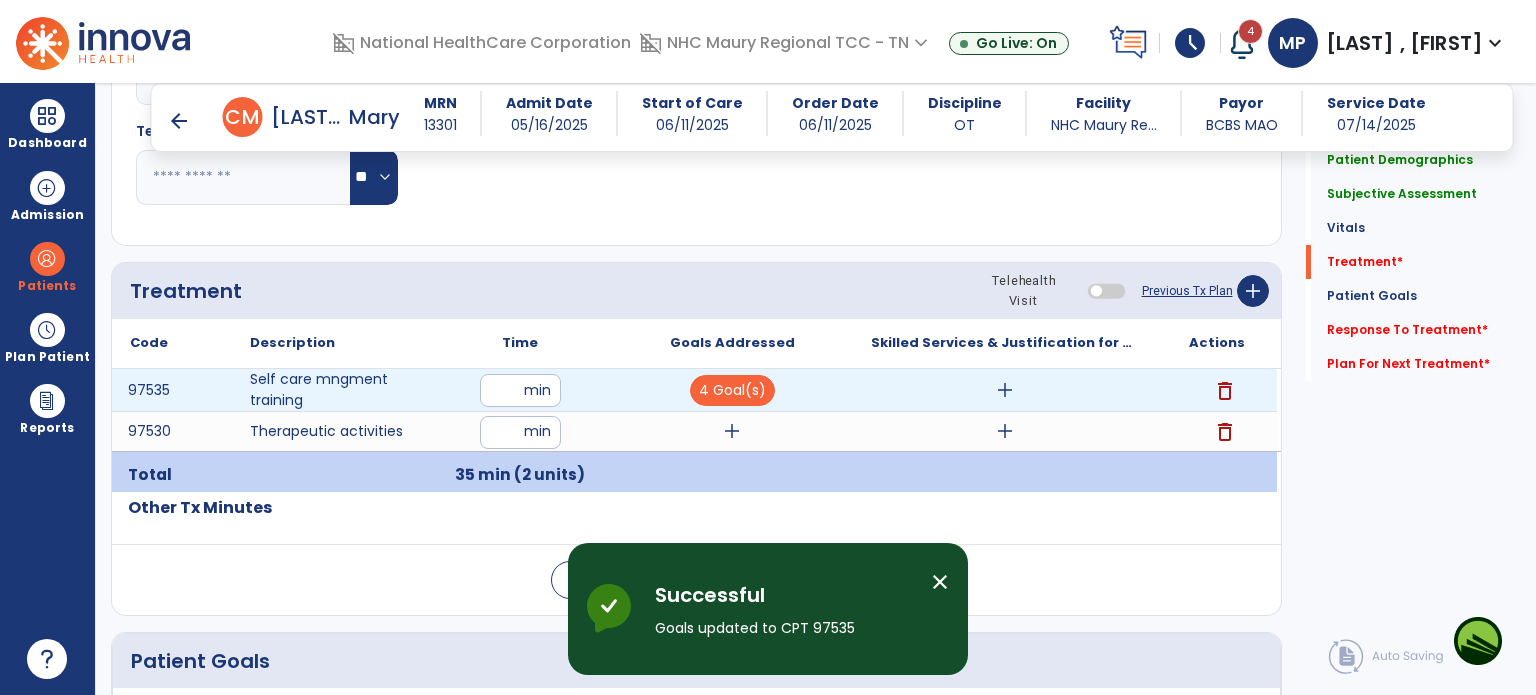 click on "add" at bounding box center [1005, 390] 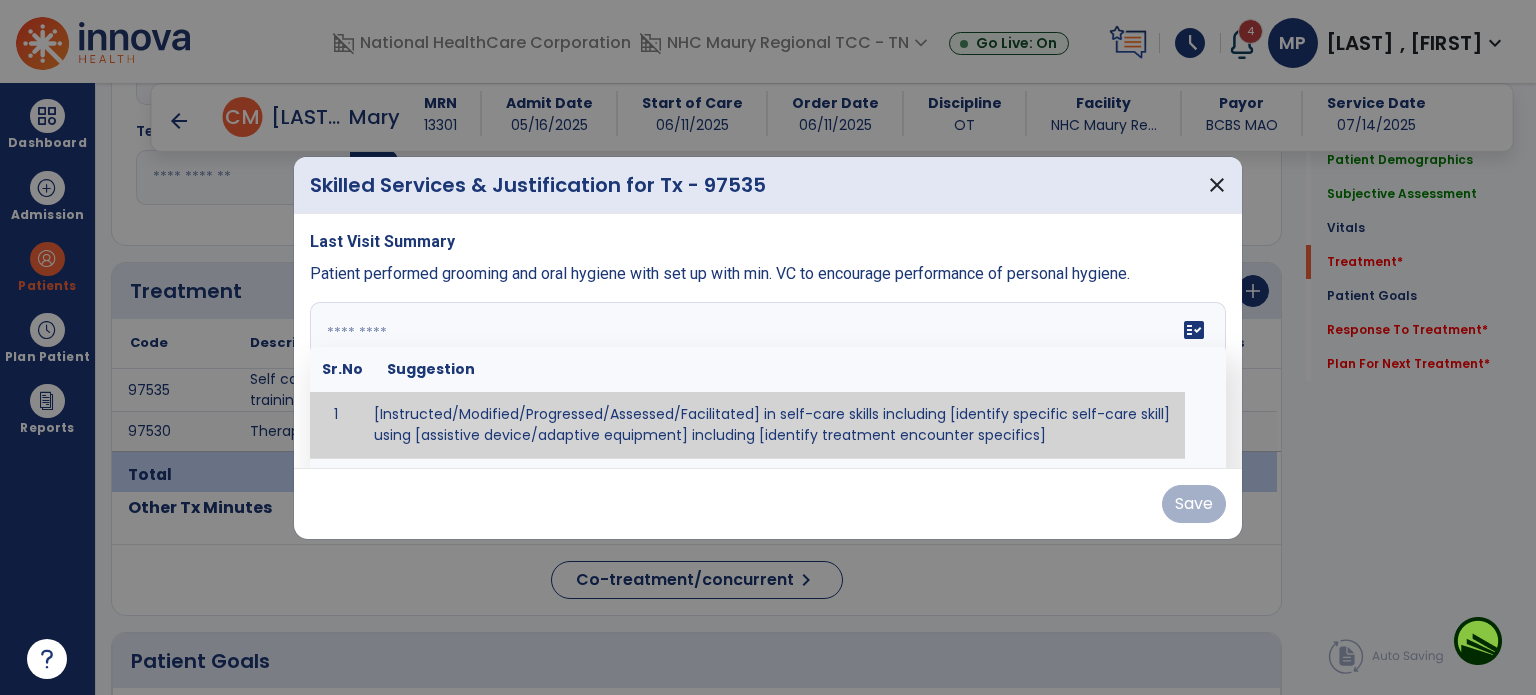 click at bounding box center (766, 377) 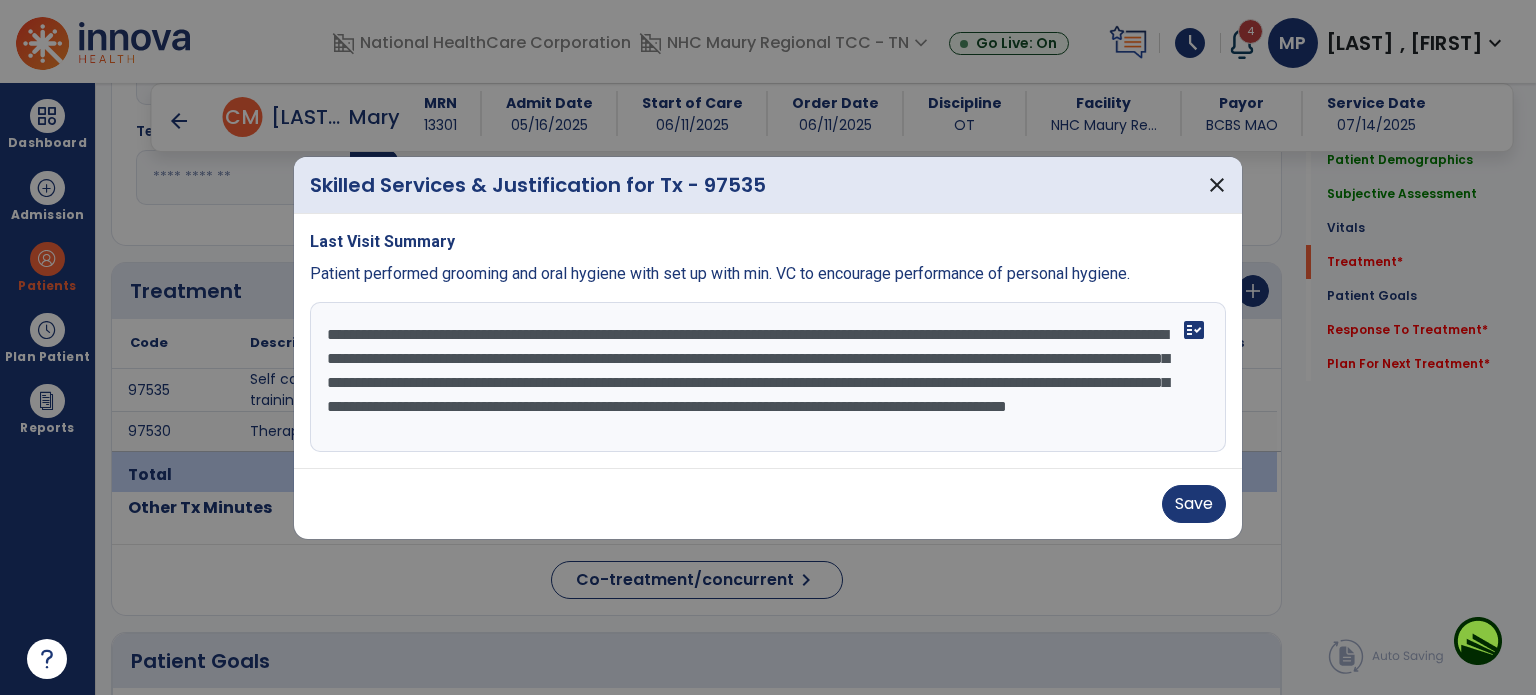 scroll, scrollTop: 15, scrollLeft: 0, axis: vertical 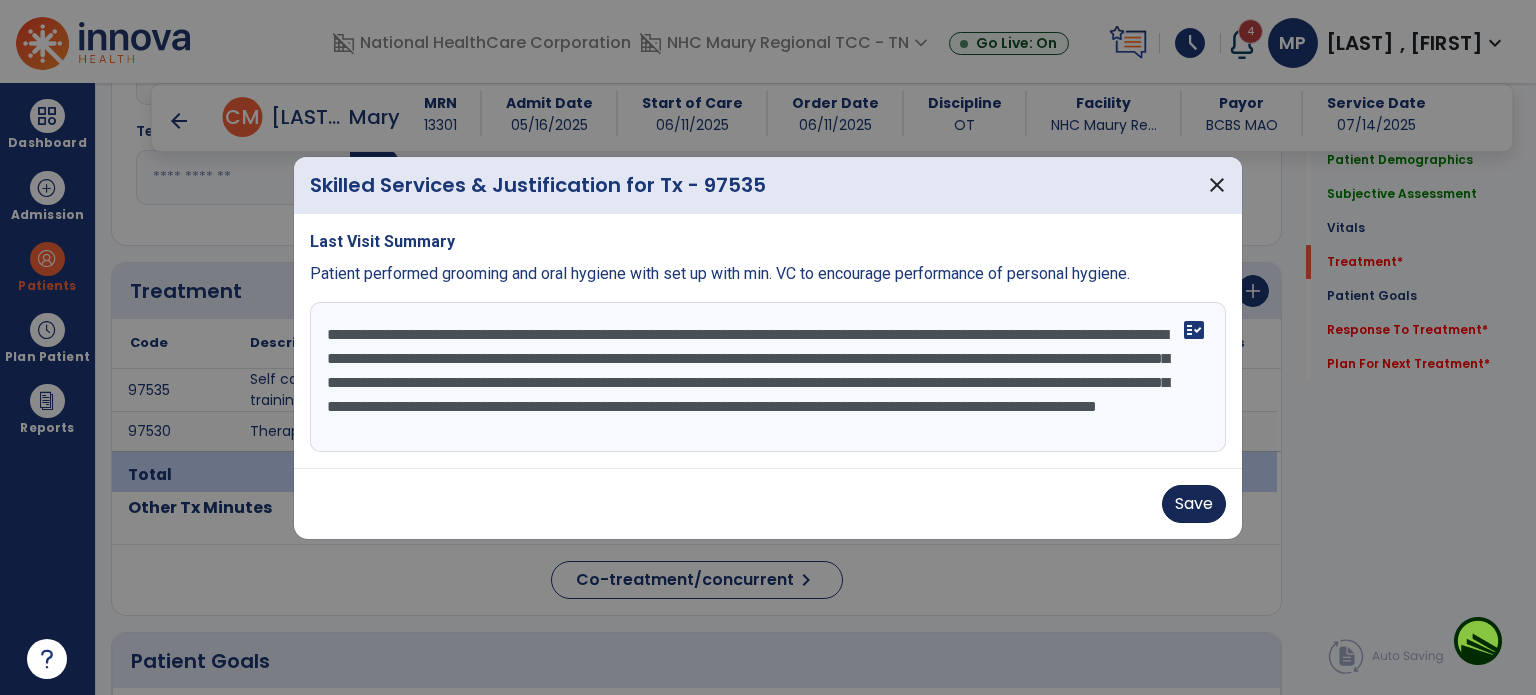 type on "**********" 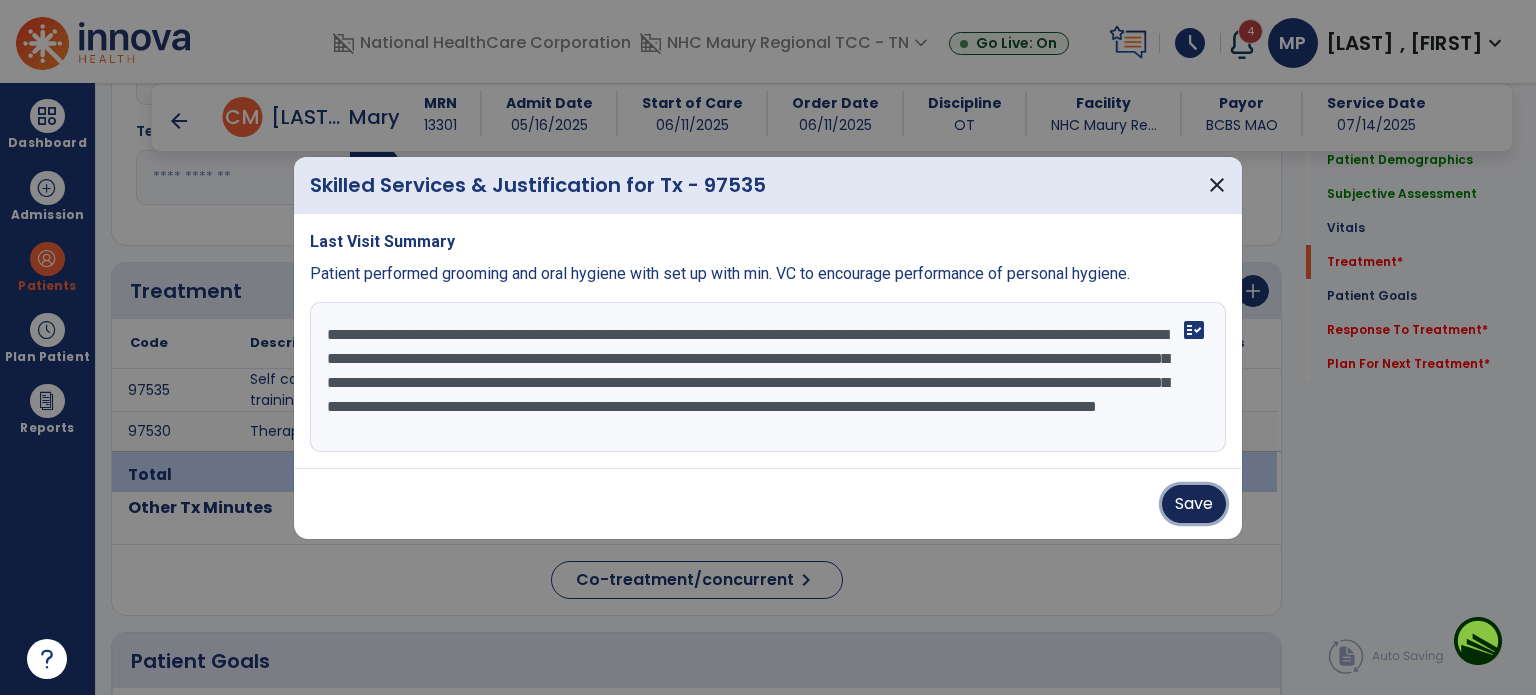 click on "Save" at bounding box center [1194, 504] 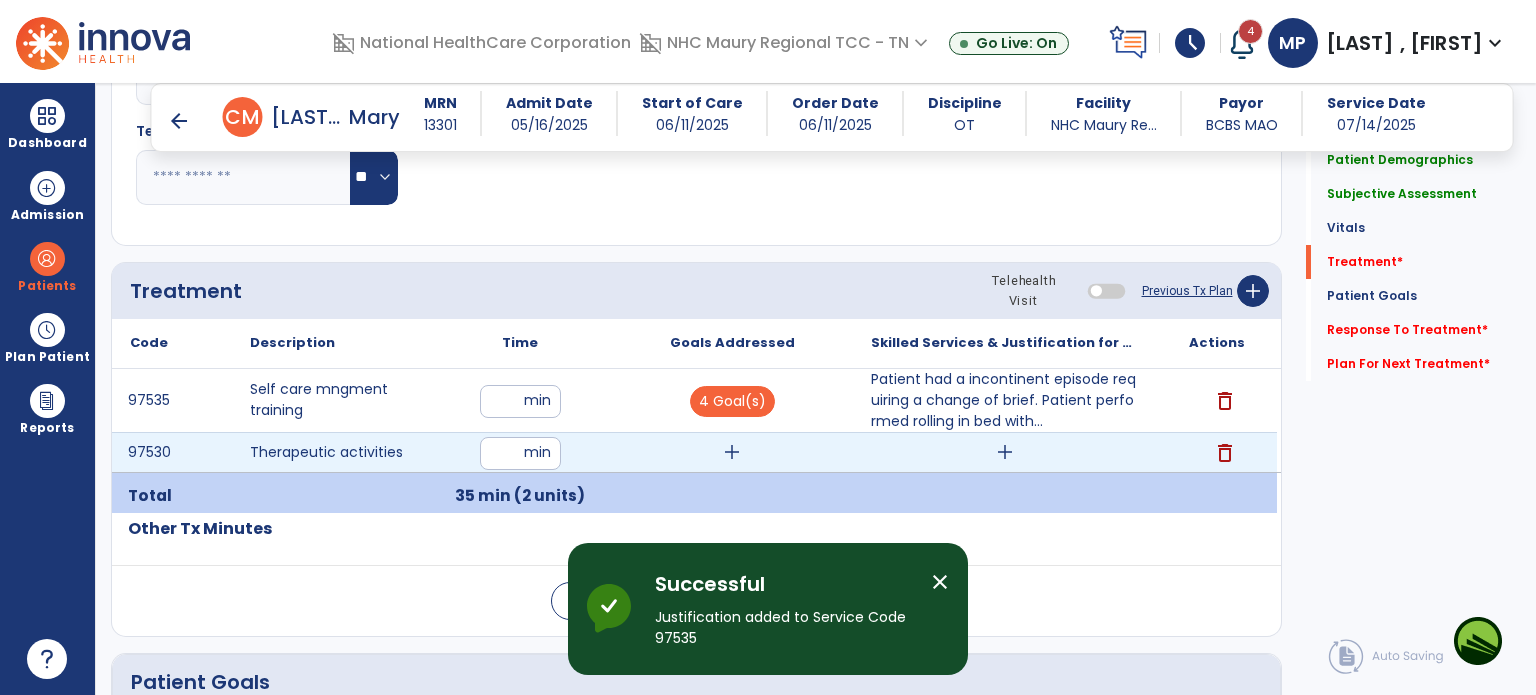 click on "add" at bounding box center [732, 452] 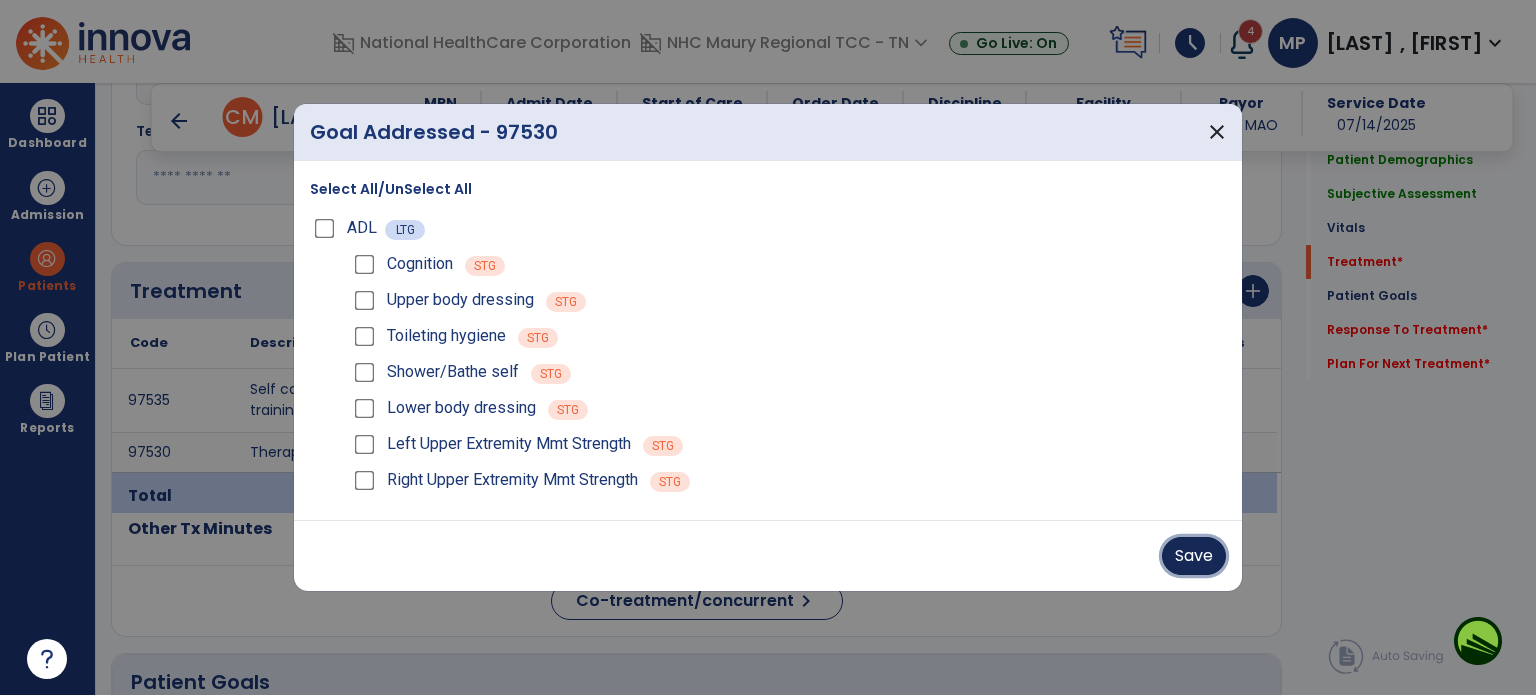 click on "Save" at bounding box center (1194, 556) 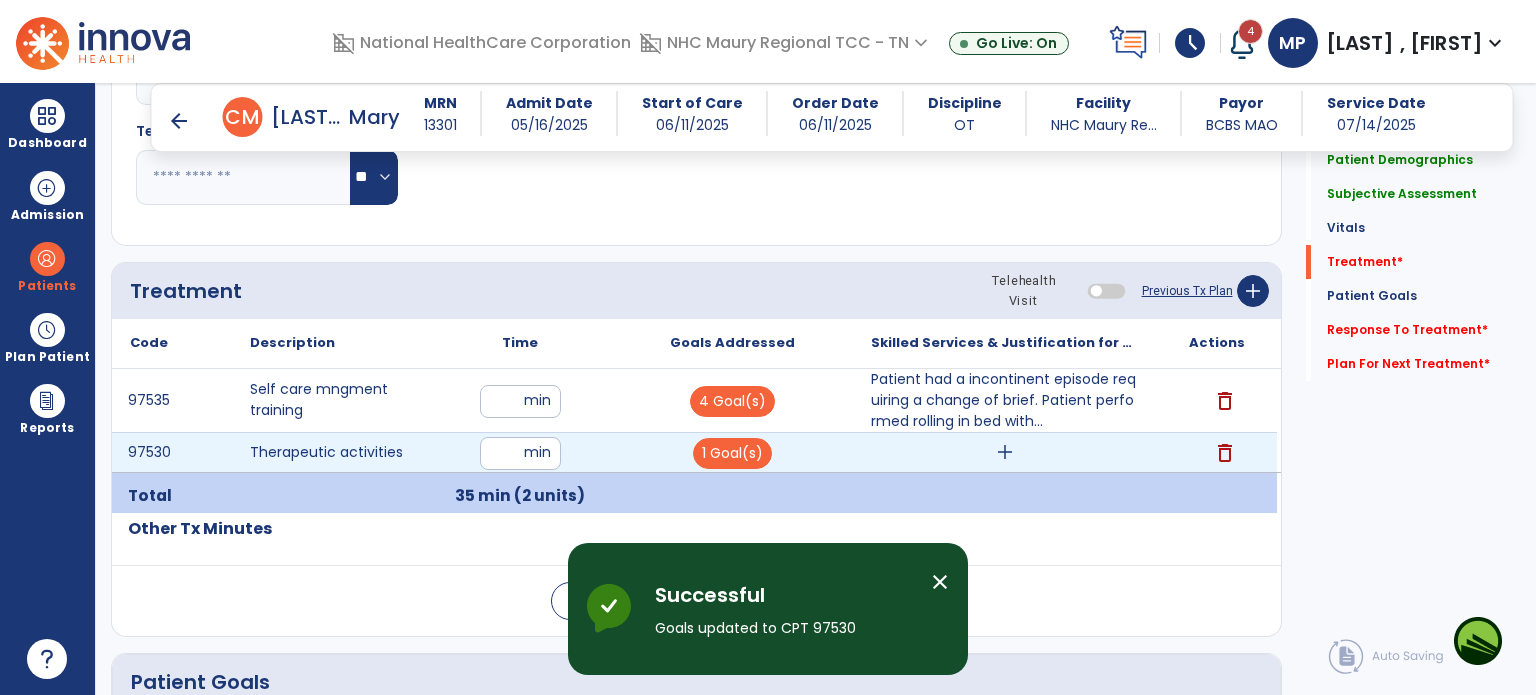 click on "add" at bounding box center (1005, 452) 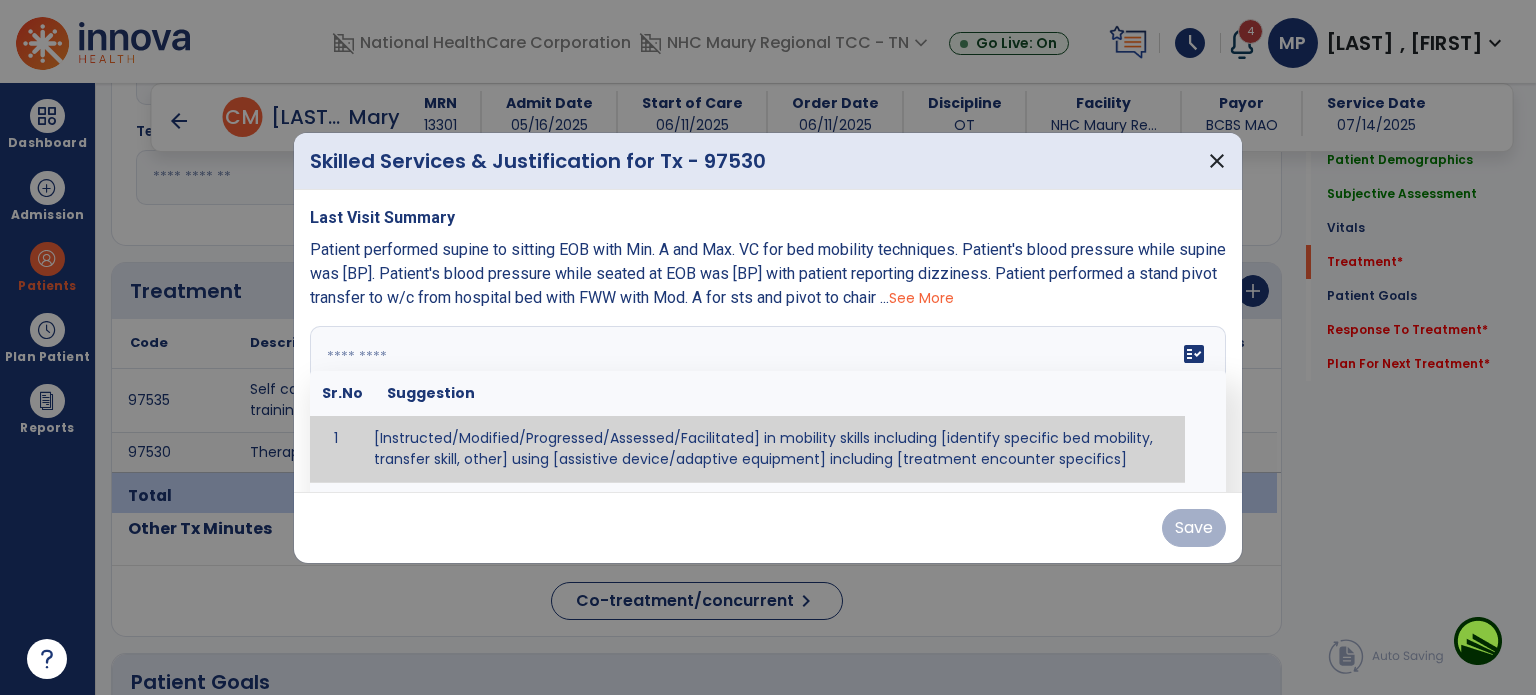 click at bounding box center (766, 401) 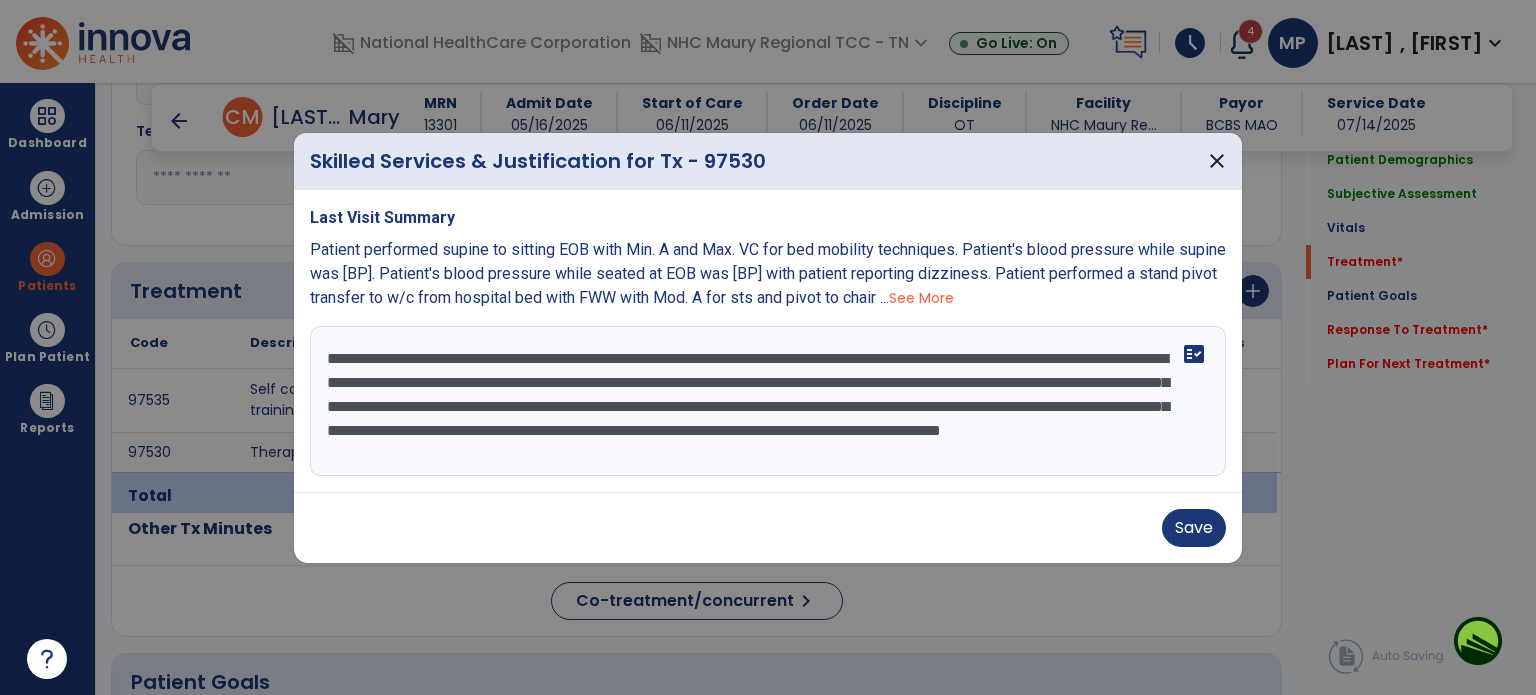 scroll, scrollTop: 15, scrollLeft: 0, axis: vertical 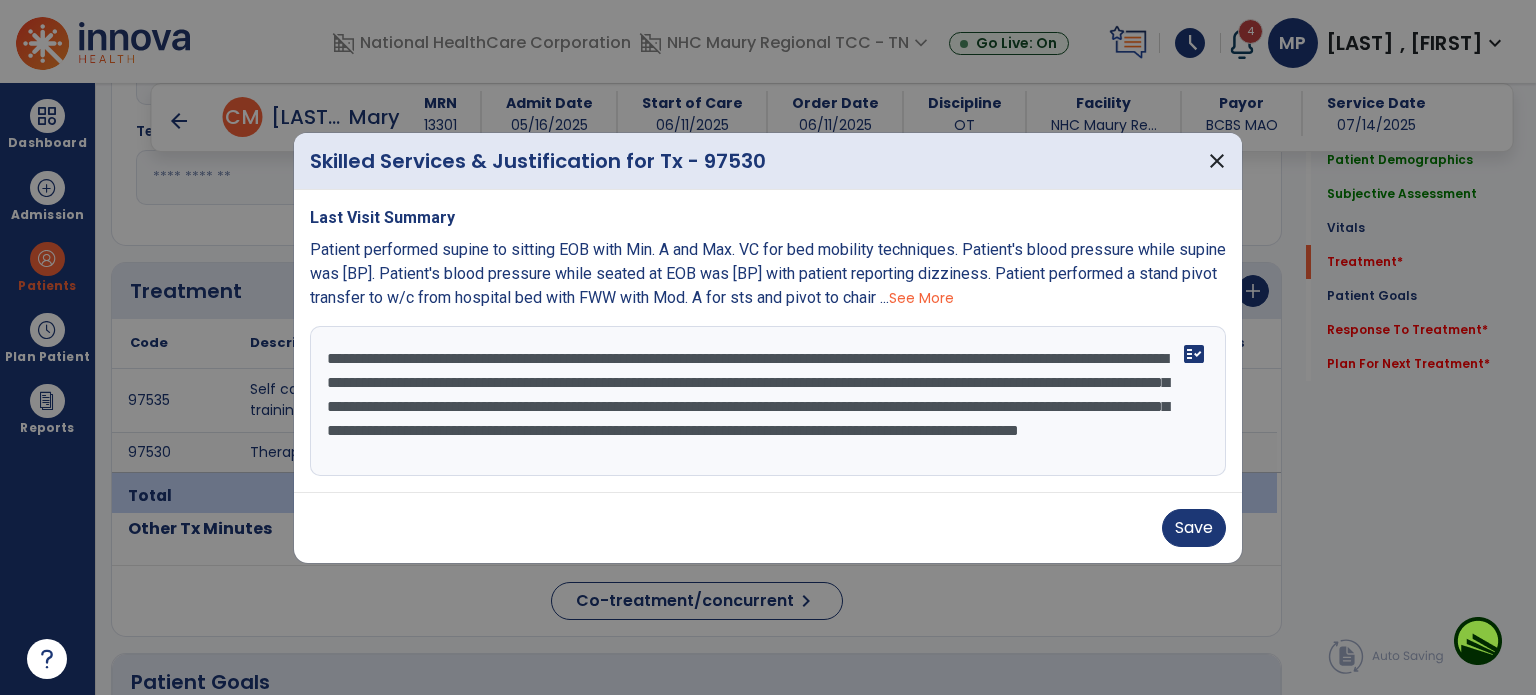 click on "**********" at bounding box center [768, 401] 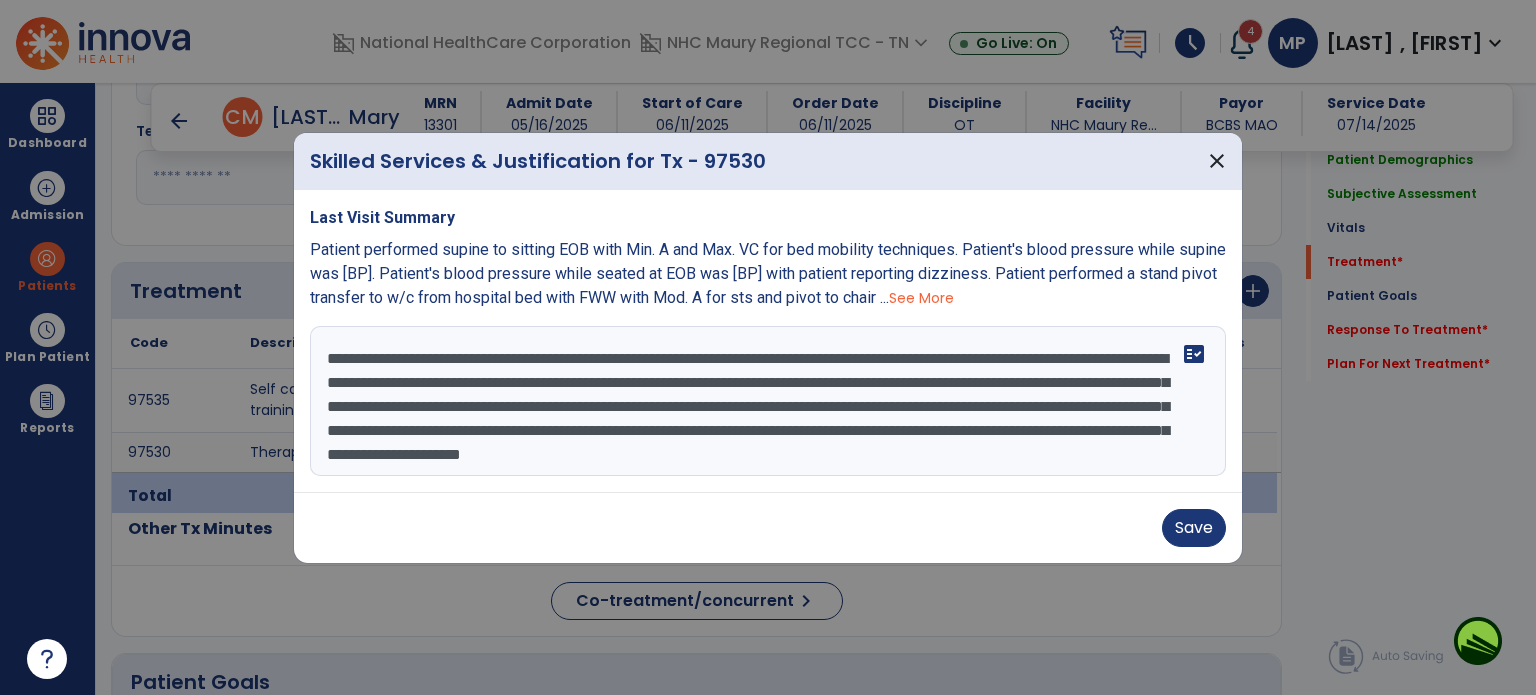 click on "**********" at bounding box center [768, 401] 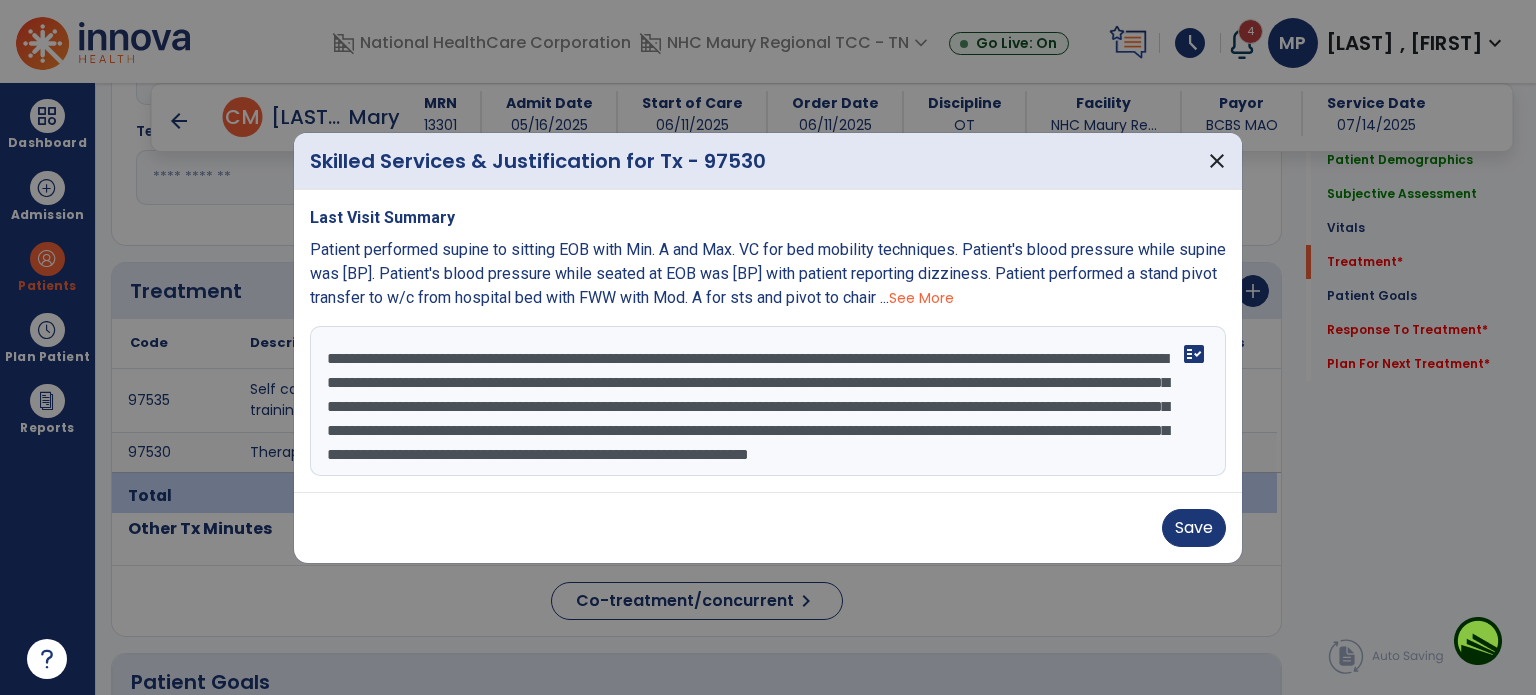 scroll, scrollTop: 39, scrollLeft: 0, axis: vertical 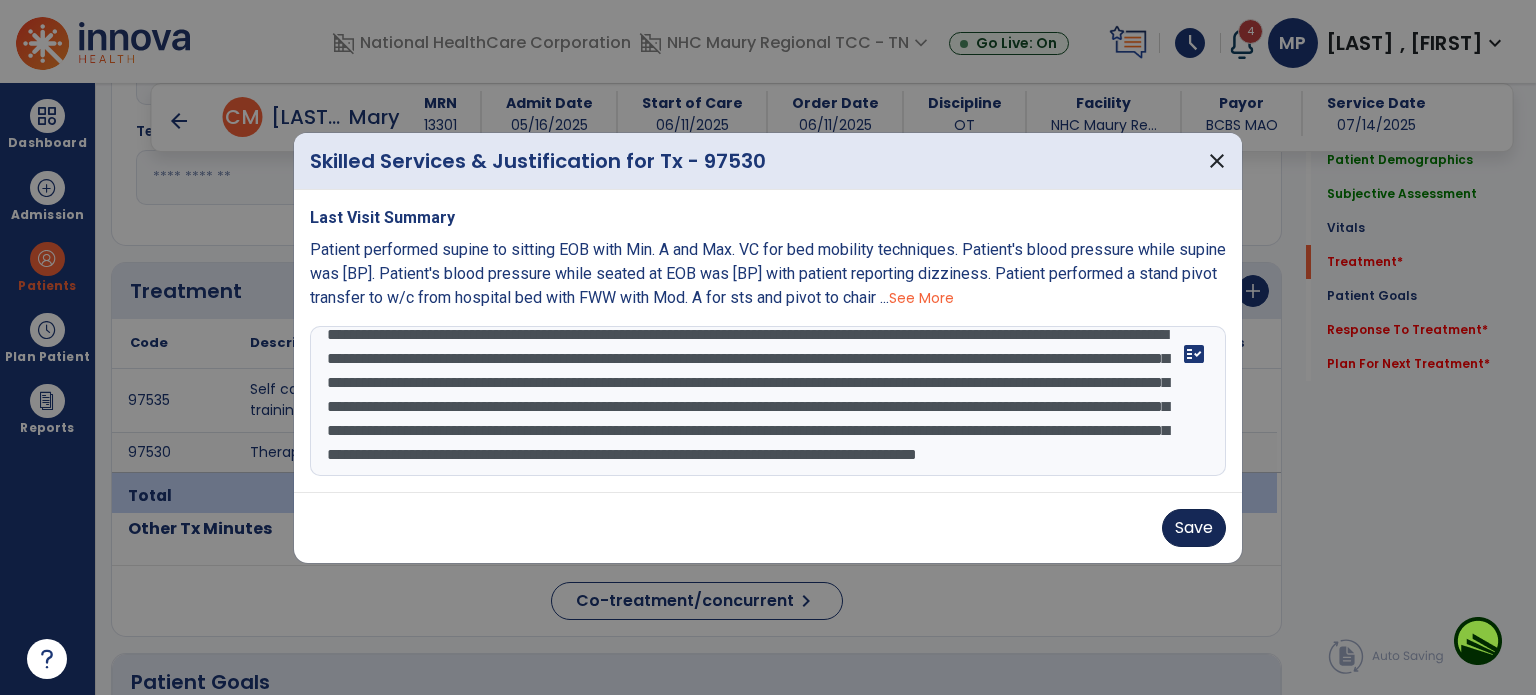 type on "**********" 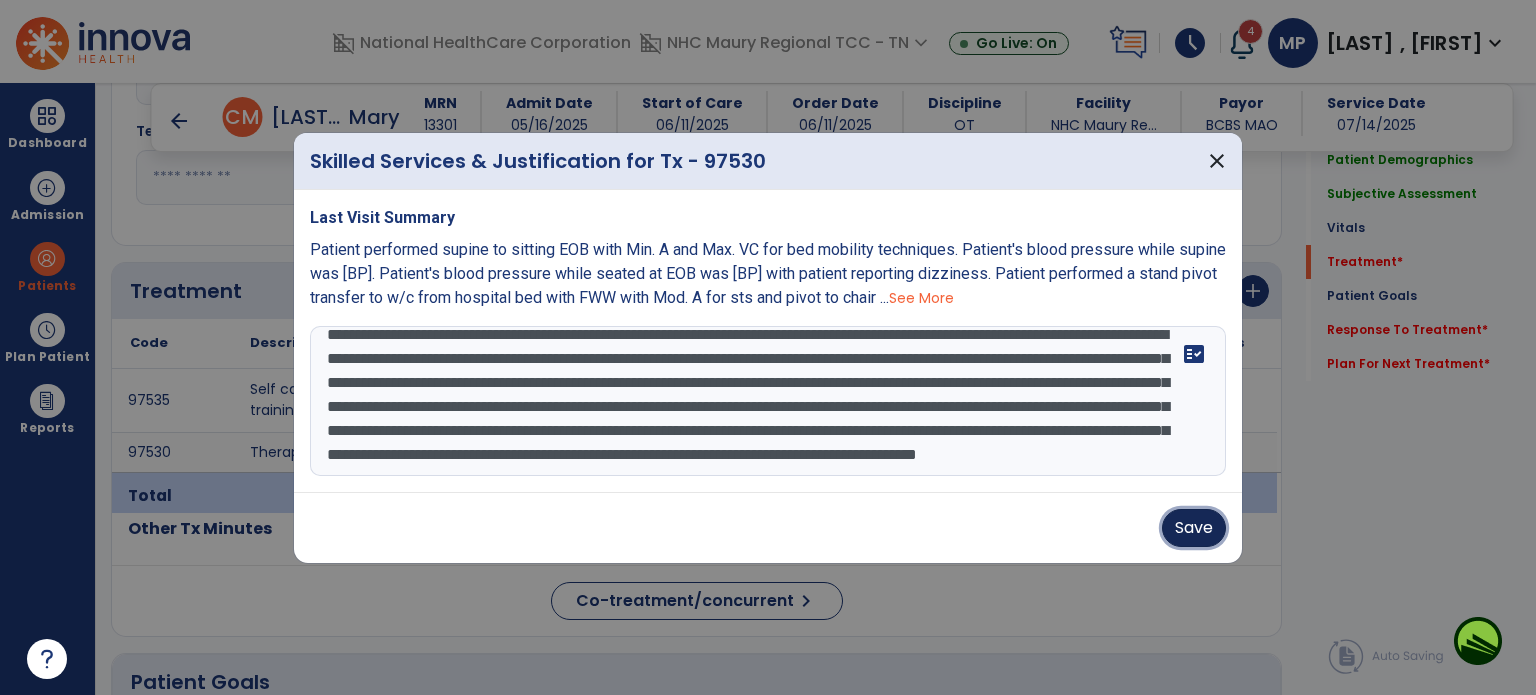 click on "Save" at bounding box center (1194, 528) 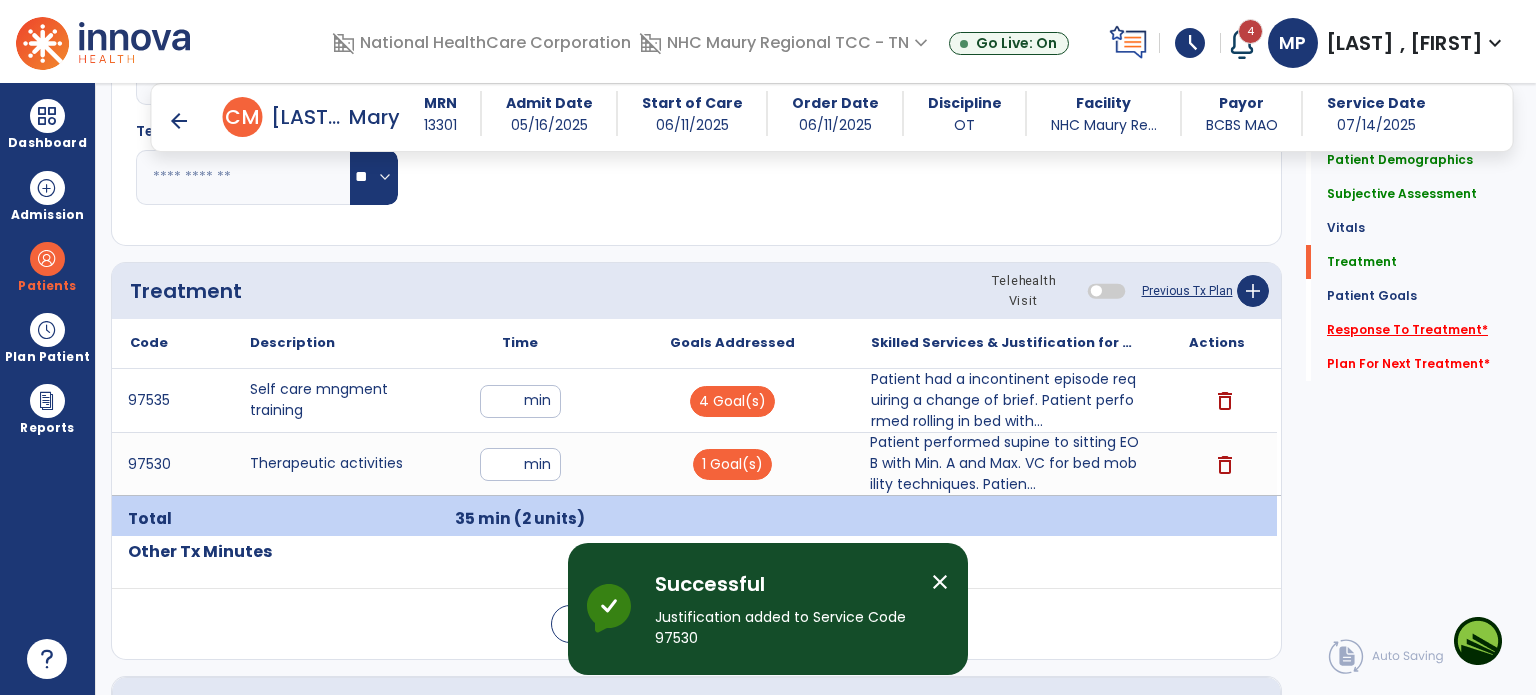 click on "Response To Treatment   *" 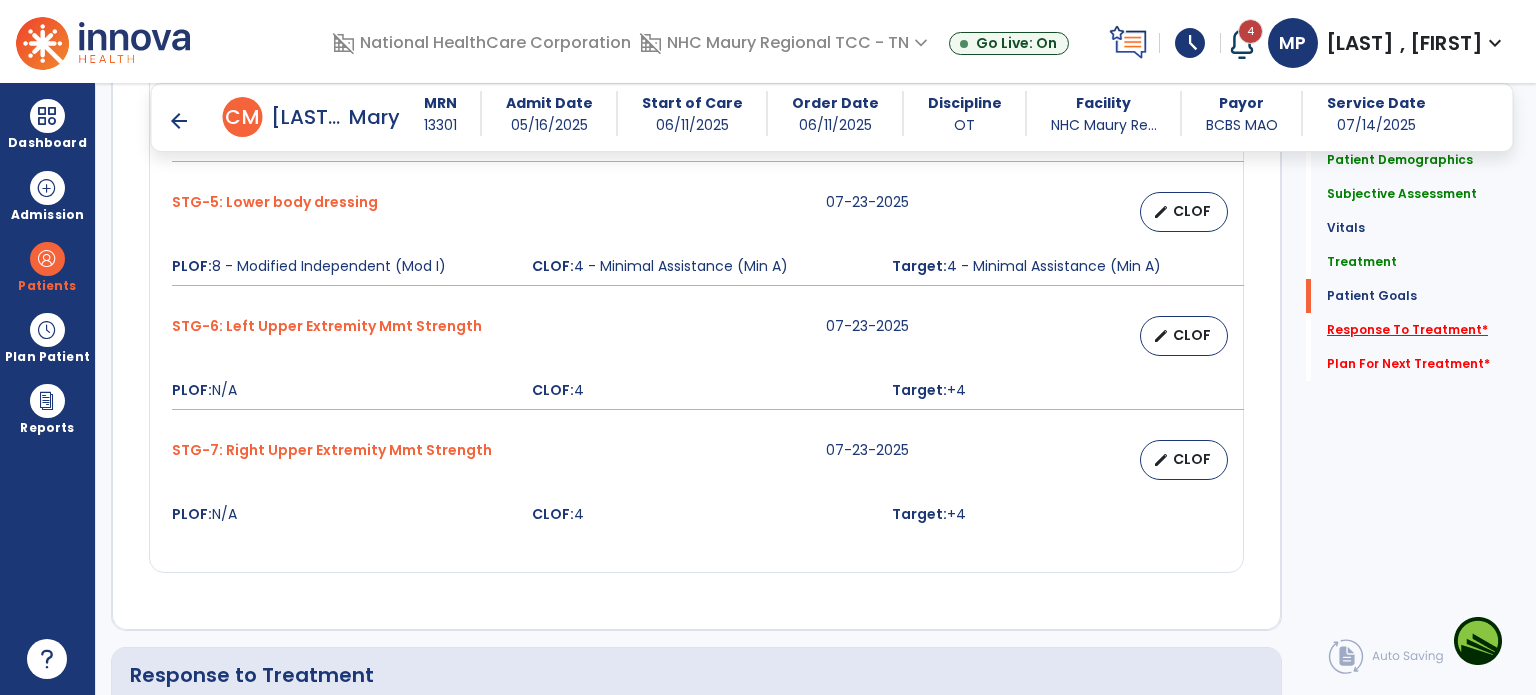 scroll, scrollTop: 2624, scrollLeft: 0, axis: vertical 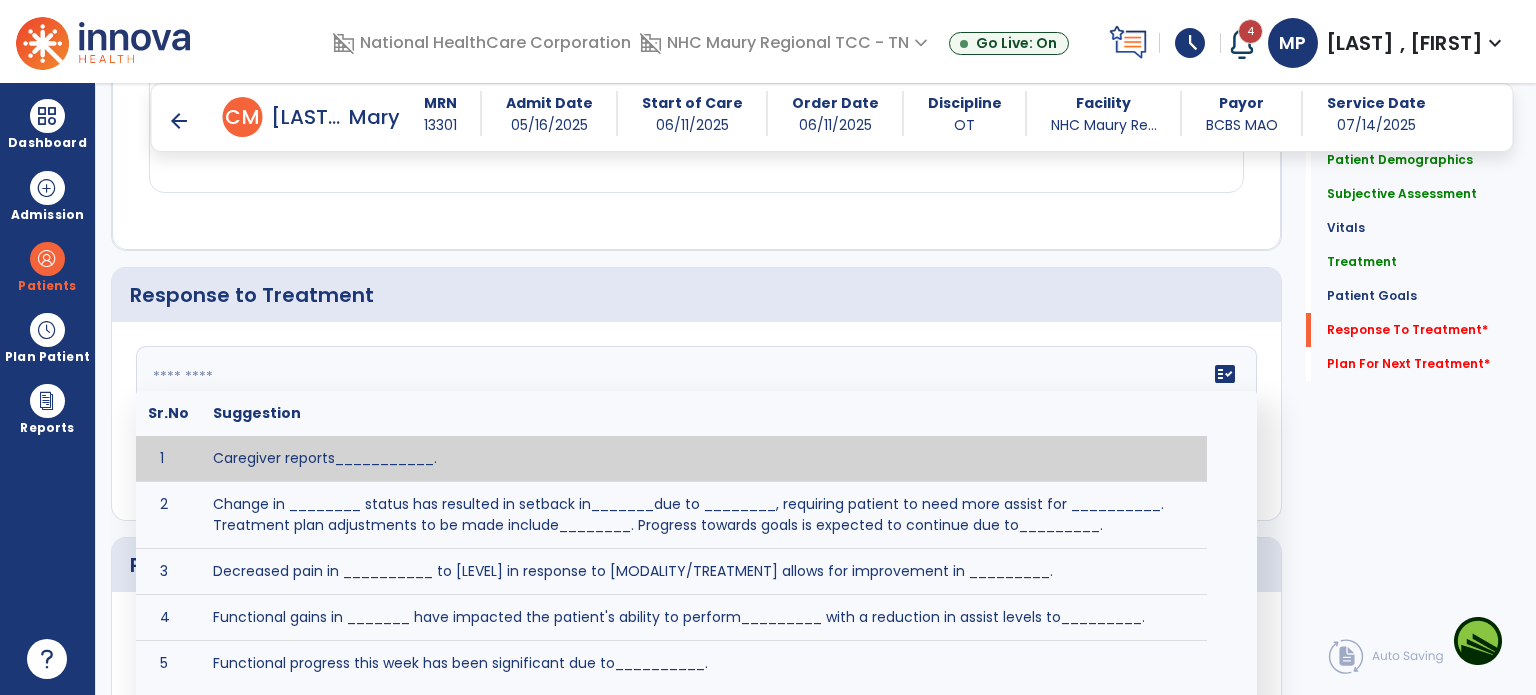 click on "fact_check  Sr.No Suggestion 1 Caregiver reports___________. 2 Change in ________ status has resulted in setback in_______due to ________, requiring patient to need more assist for __________.   Treatment plan adjustments to be made include________.  Progress towards goals is expected to continue due to_________. 3 Decreased pain in __________ to [LEVEL] in response to [MODALITY/TREATMENT] allows for improvement in _________. 4 Functional gains in _______ have impacted the patient's ability to perform_________ with a reduction in assist levels to_________. 5 Functional progress this week has been significant due to__________. 6 Gains in ________ have improved the patient's ability to perform ______with decreased levels of assist to___________. 7 Improvement in ________allows patient to tolerate higher levels of challenges in_________. 8 Pain in [AREA] has decreased to [LEVEL] in response to [TREATMENT/MODALITY], allowing fore ease in completing__________. 9 10 11 12 13 14 15 16 17 18 19 20 21" 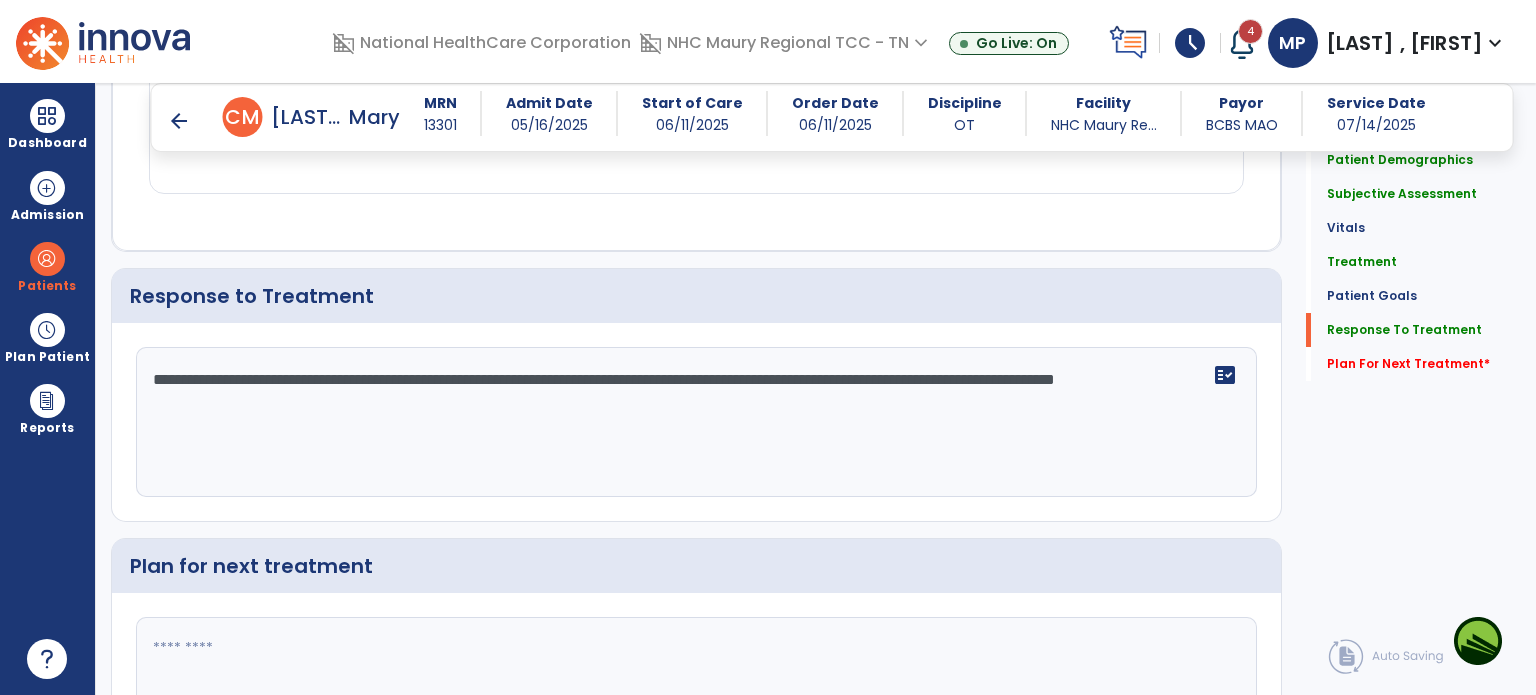 scroll, scrollTop: 2623, scrollLeft: 0, axis: vertical 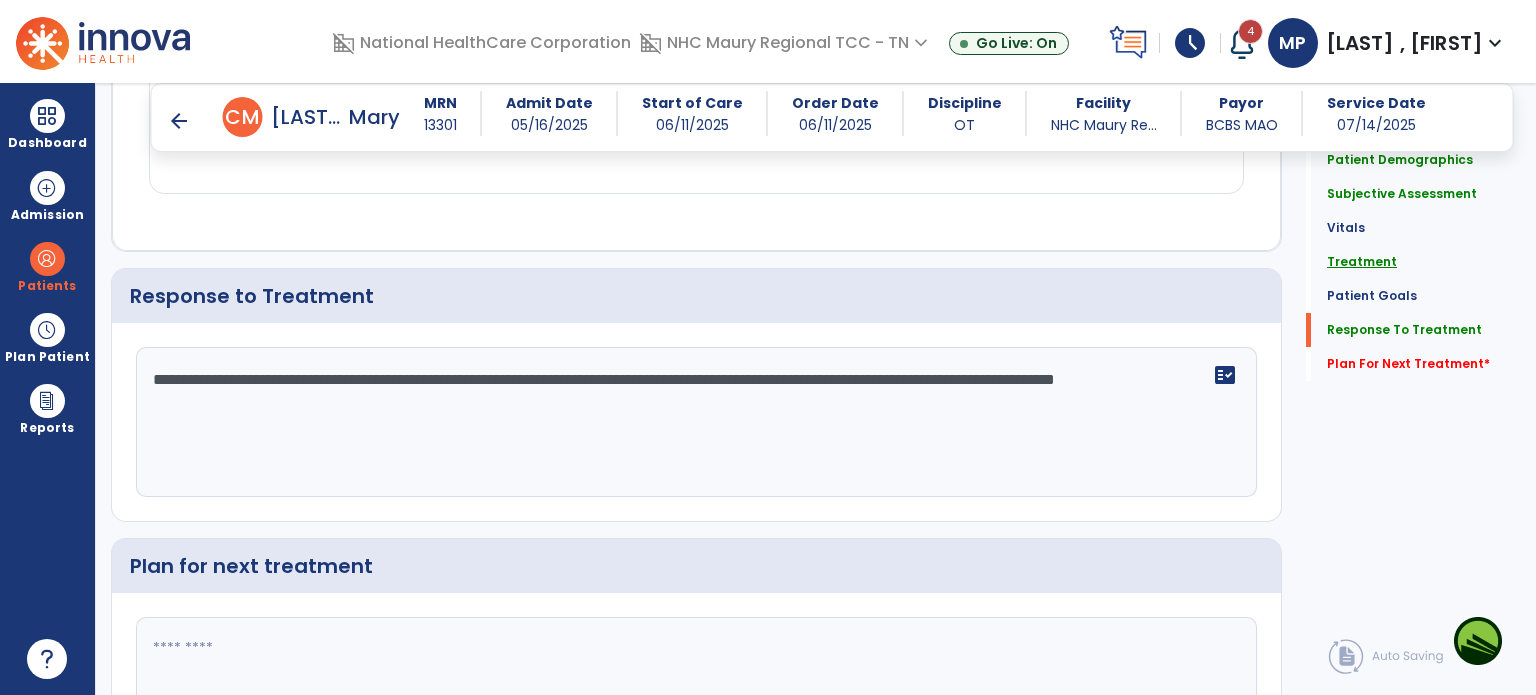 type on "**********" 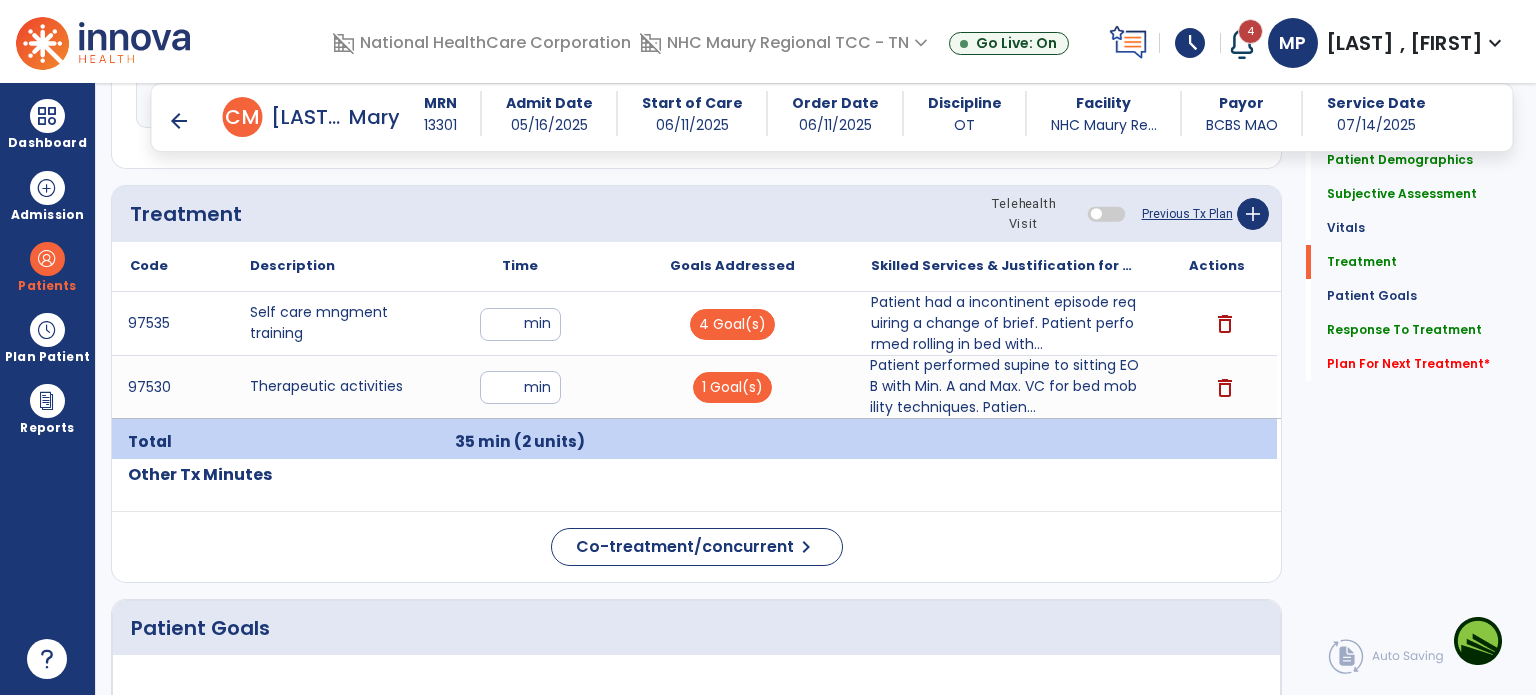 scroll, scrollTop: 1057, scrollLeft: 0, axis: vertical 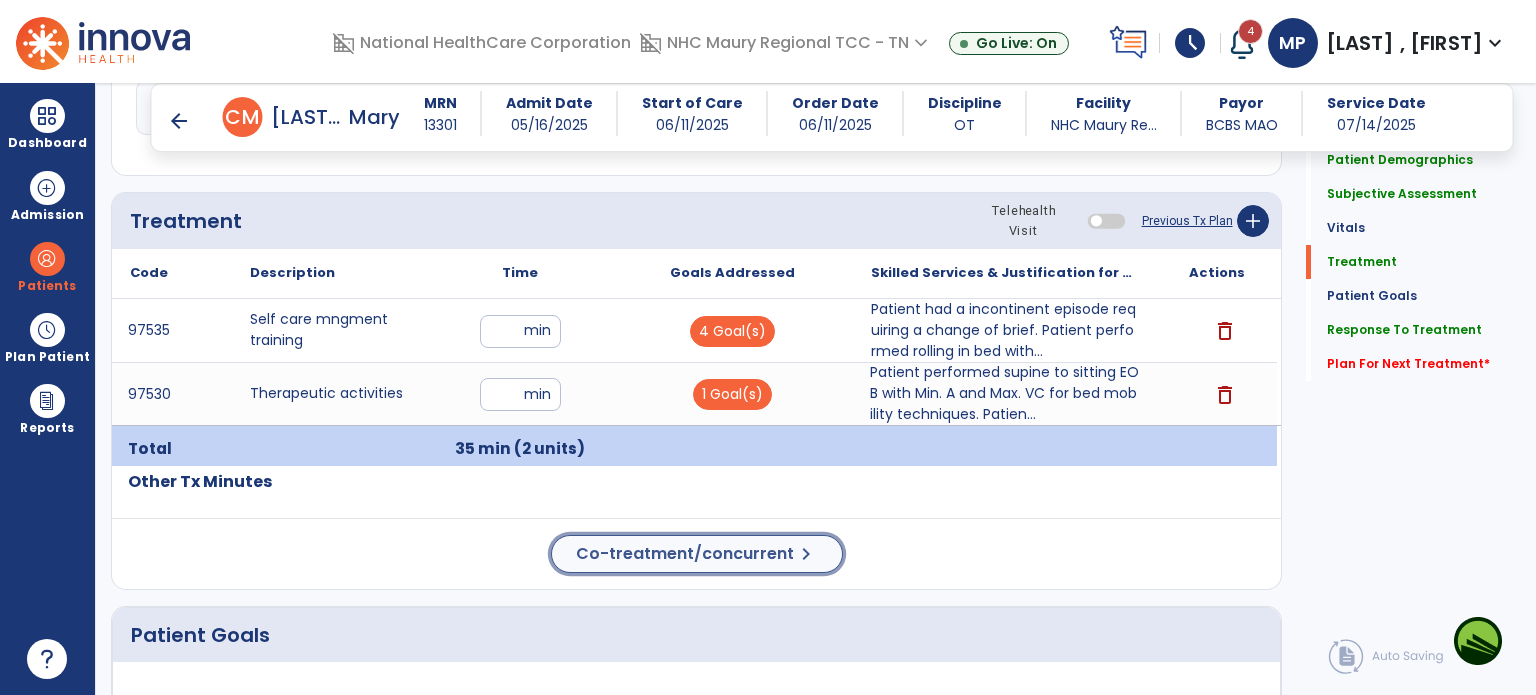 click on "Co-treatment/concurrent" 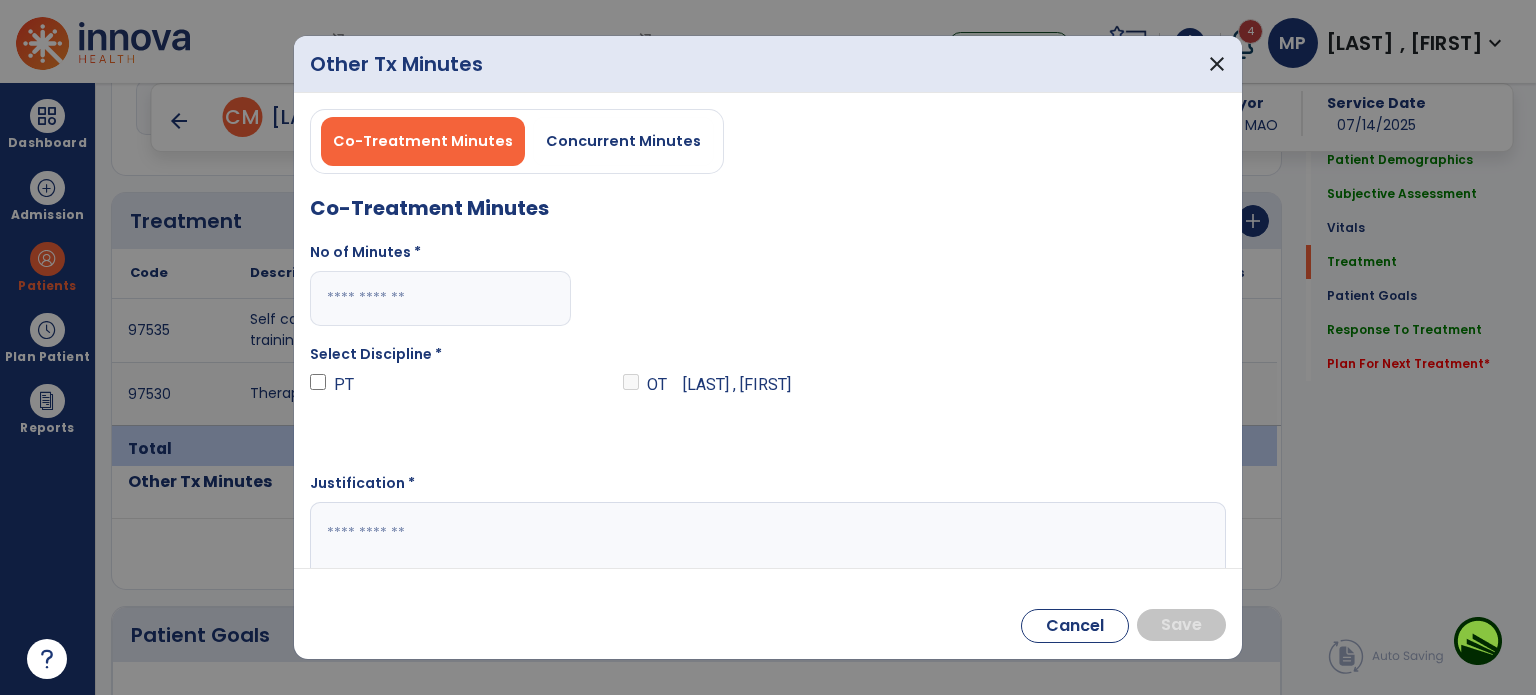 click at bounding box center (440, 298) 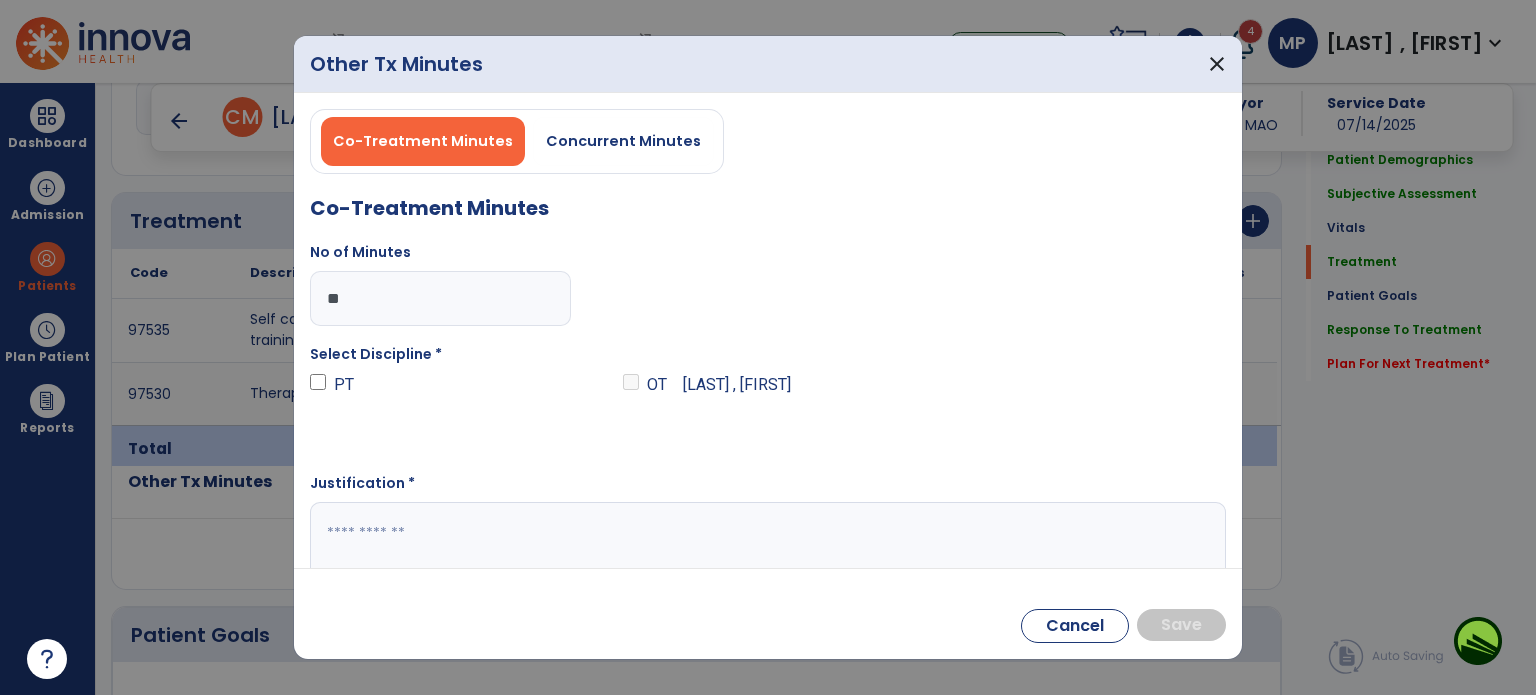 type on "**" 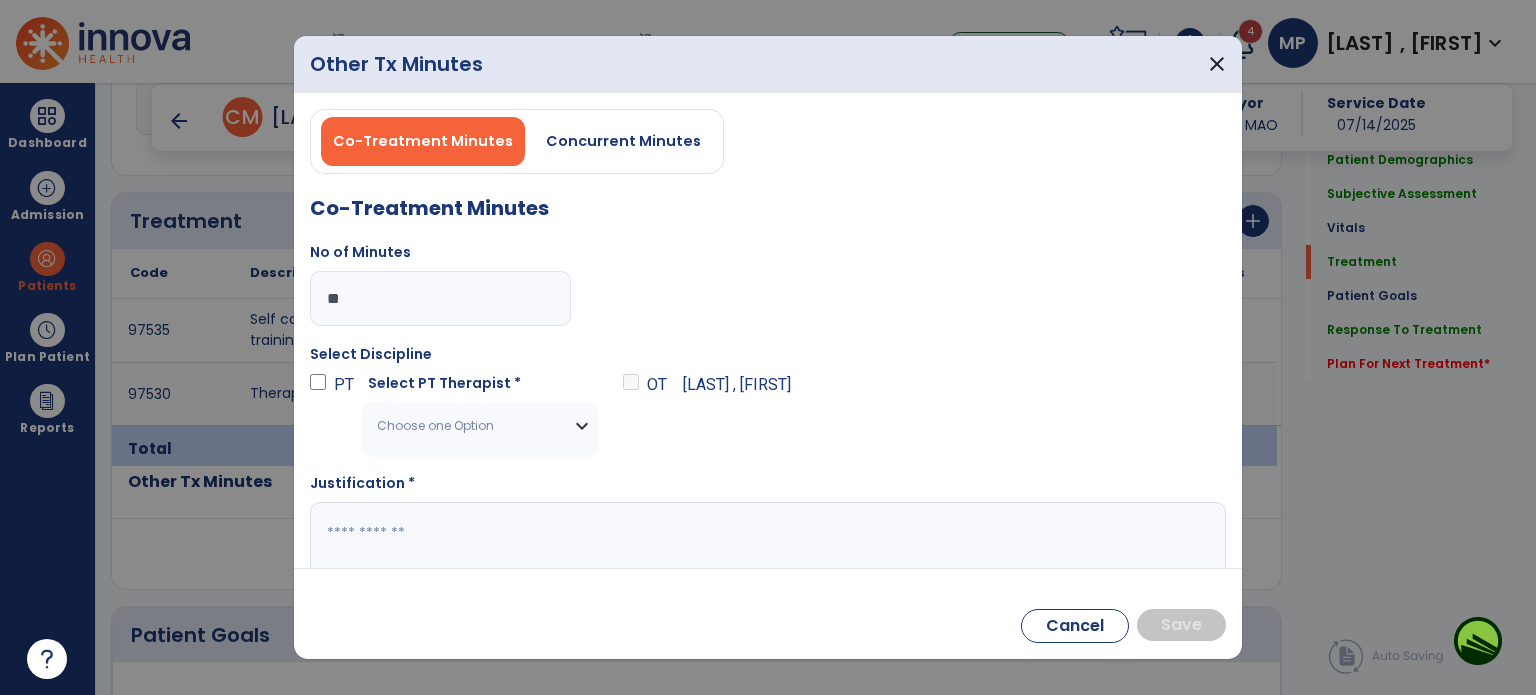 click on "Choose one Option" at bounding box center [480, 426] 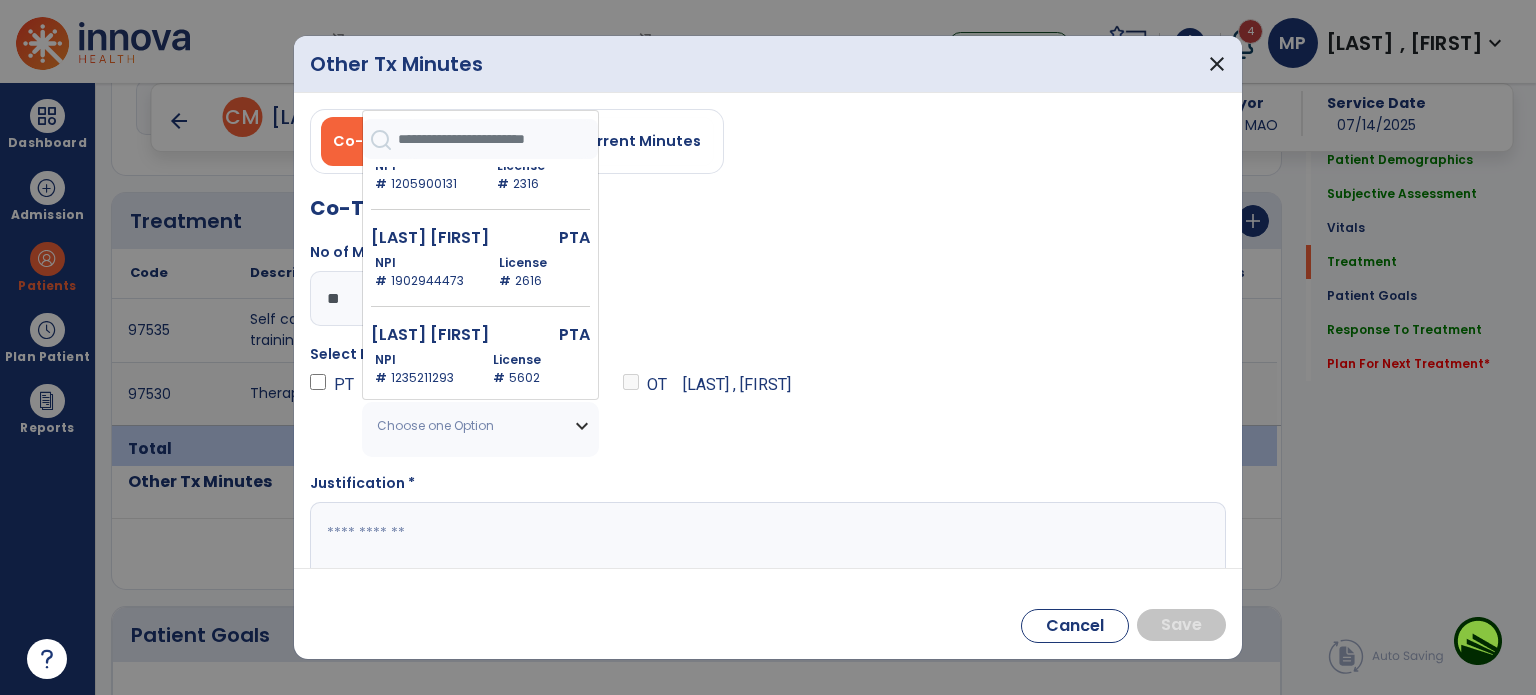 scroll, scrollTop: 2187, scrollLeft: 0, axis: vertical 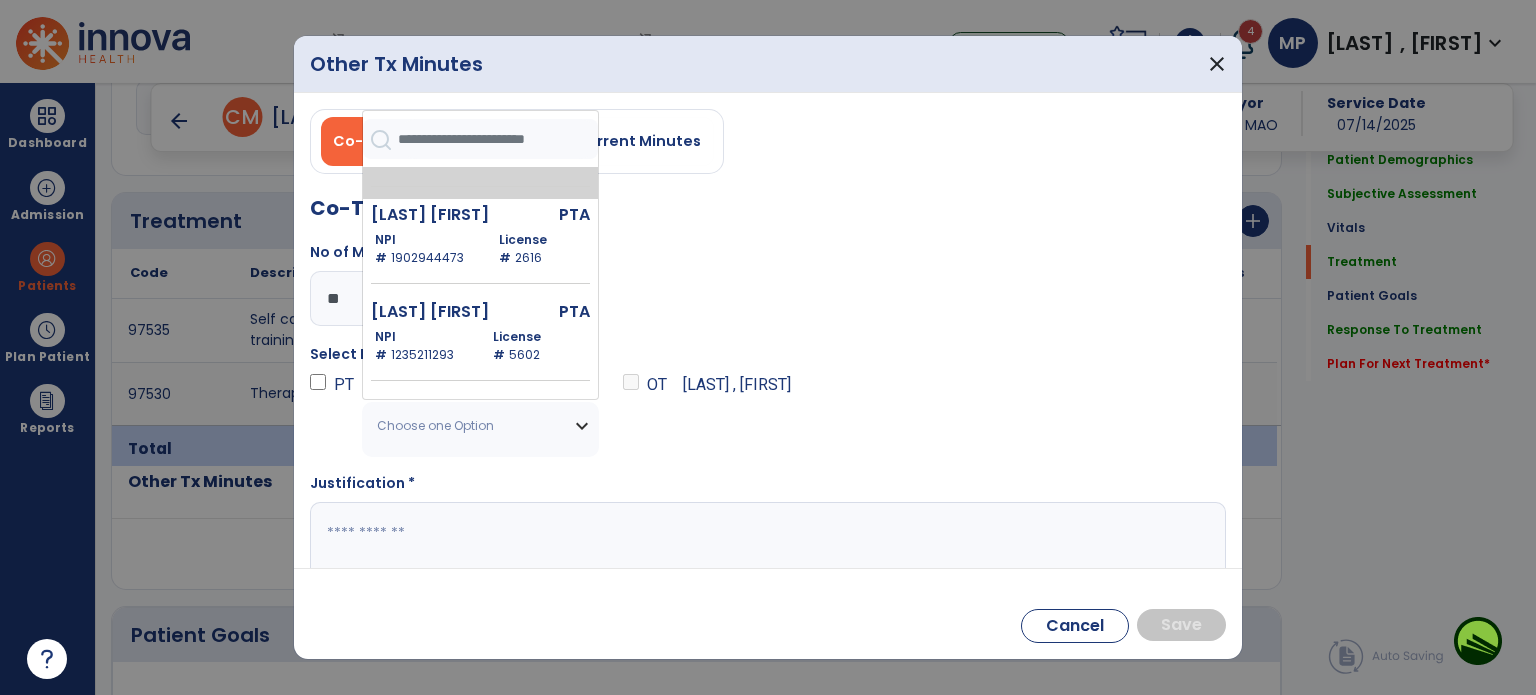 click on "License #  [LICENSE]" at bounding box center [540, 152] 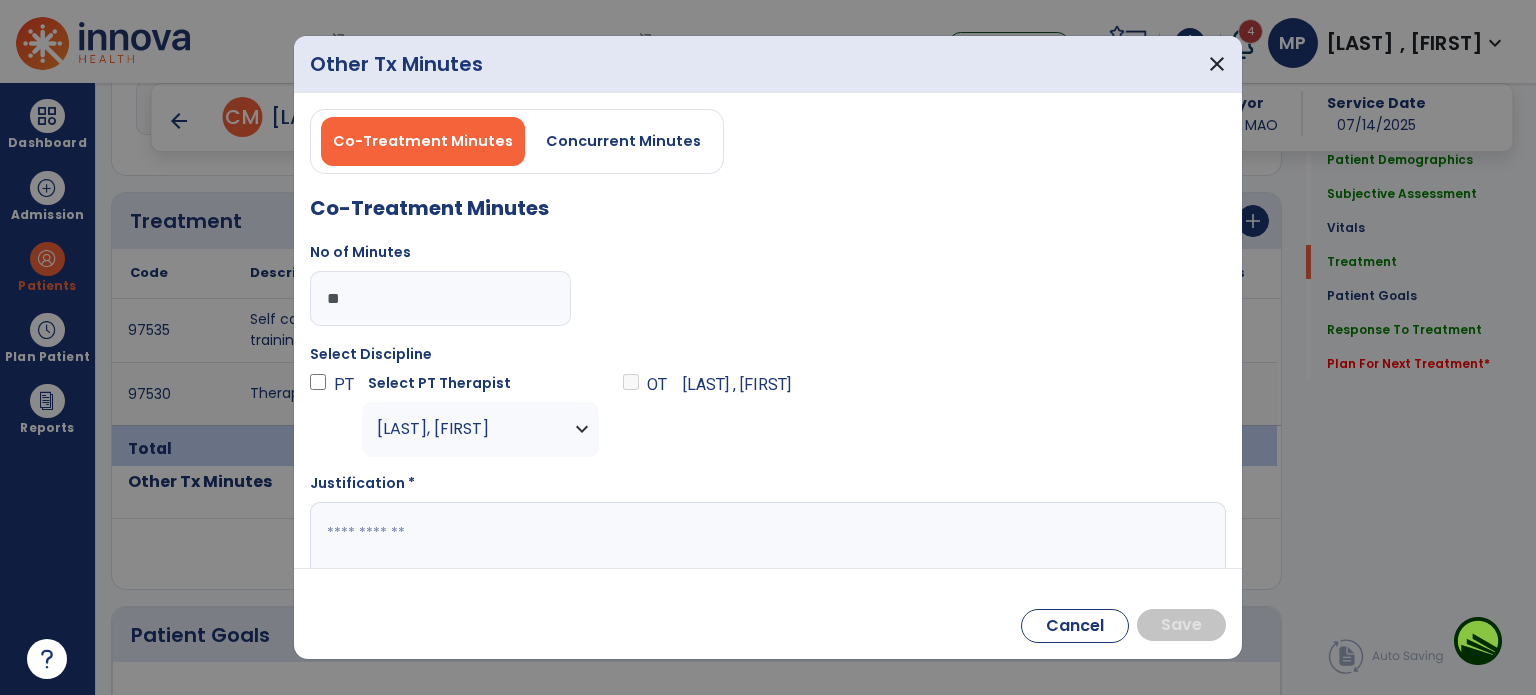 click on "Justification *" at bounding box center [768, 526] 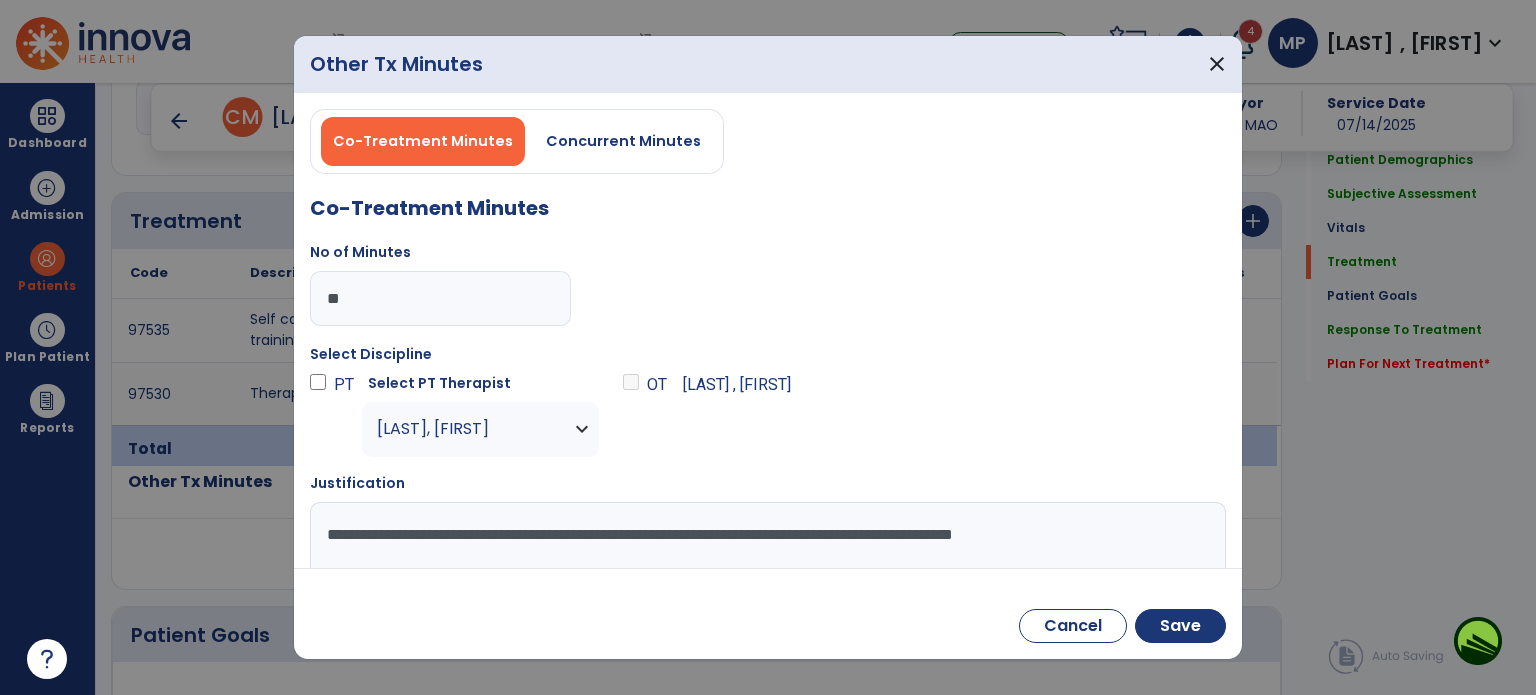 scroll, scrollTop: 1, scrollLeft: 0, axis: vertical 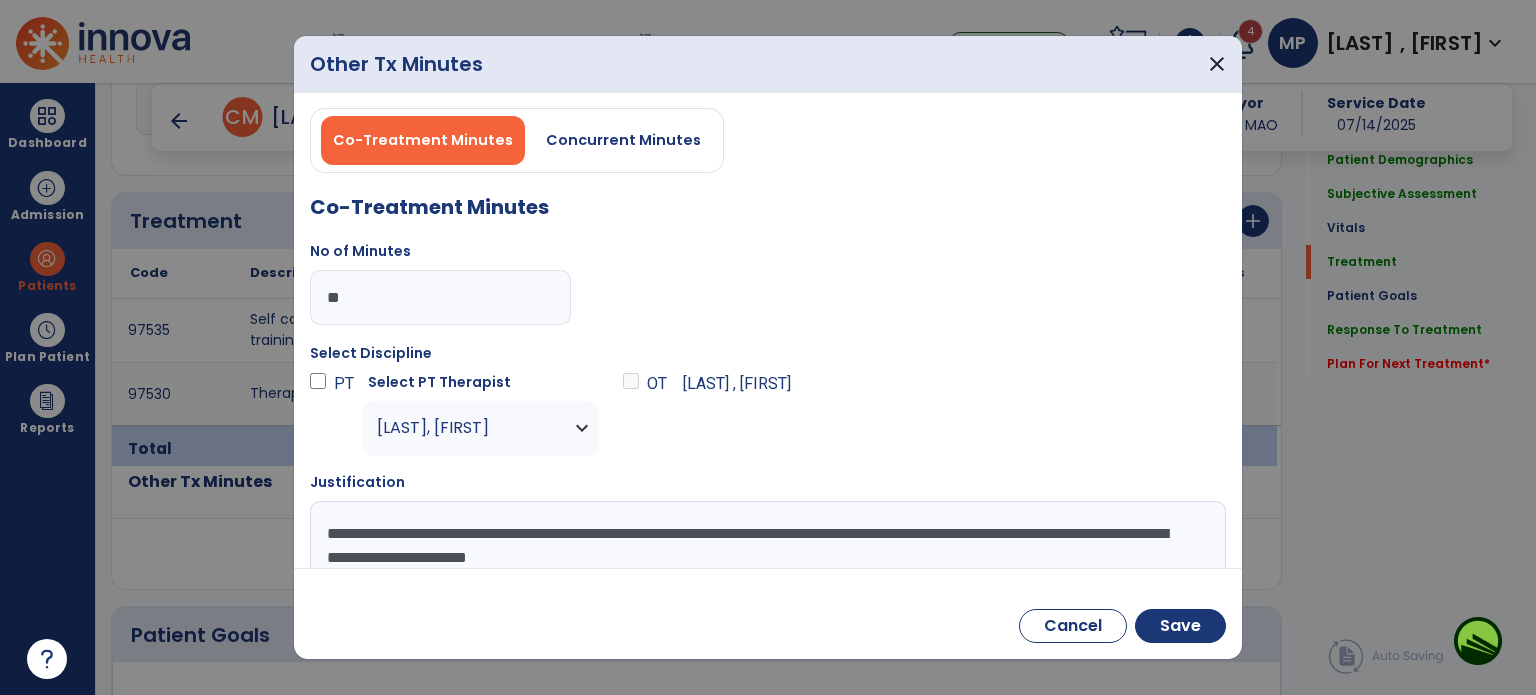click on "**********" at bounding box center (766, 540) 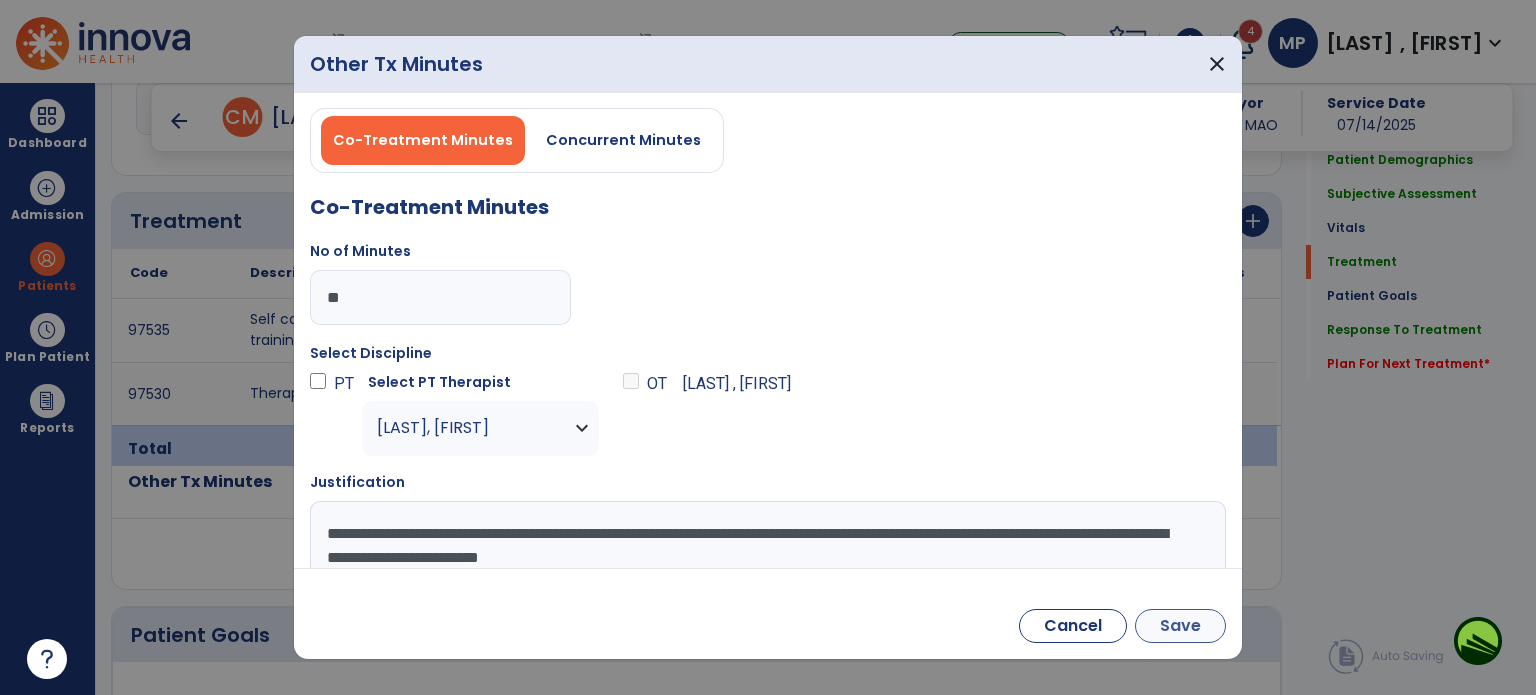 type on "**********" 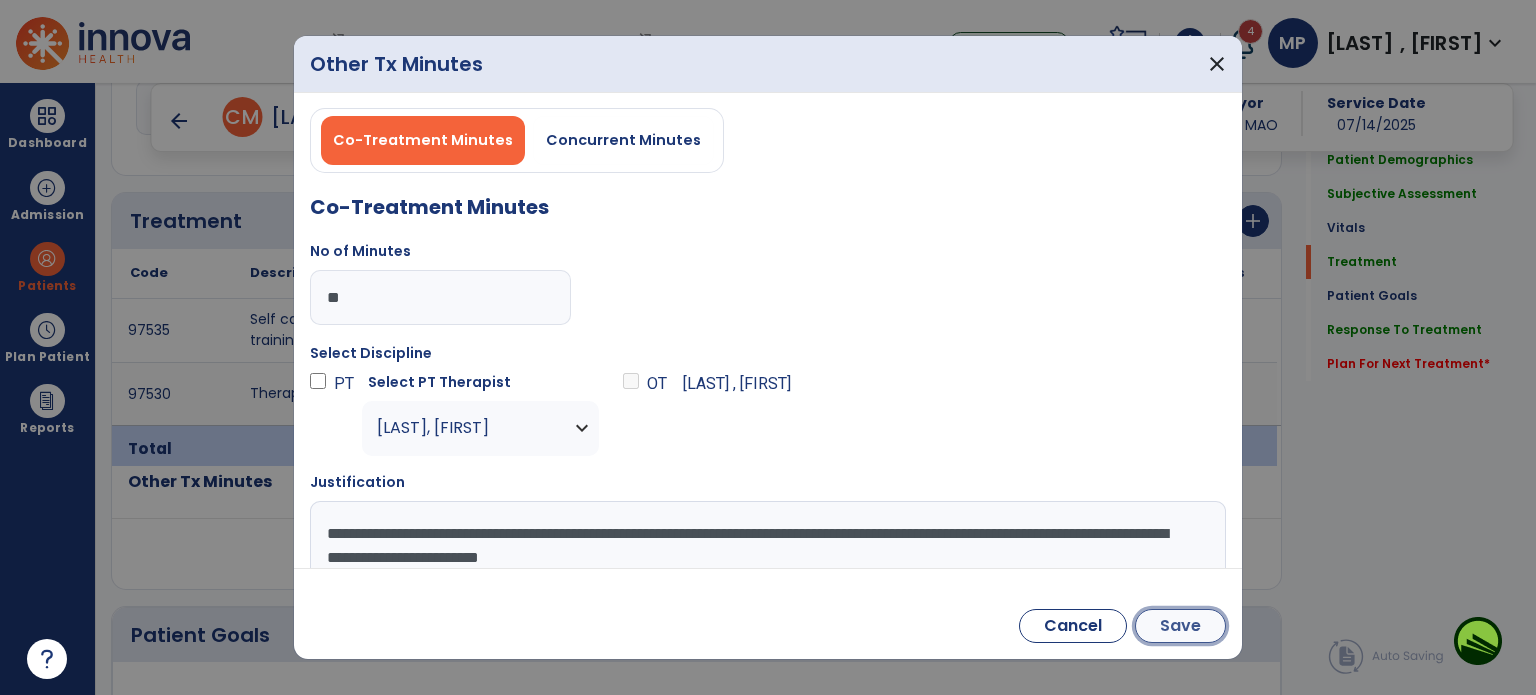 click on "Save" at bounding box center (1180, 626) 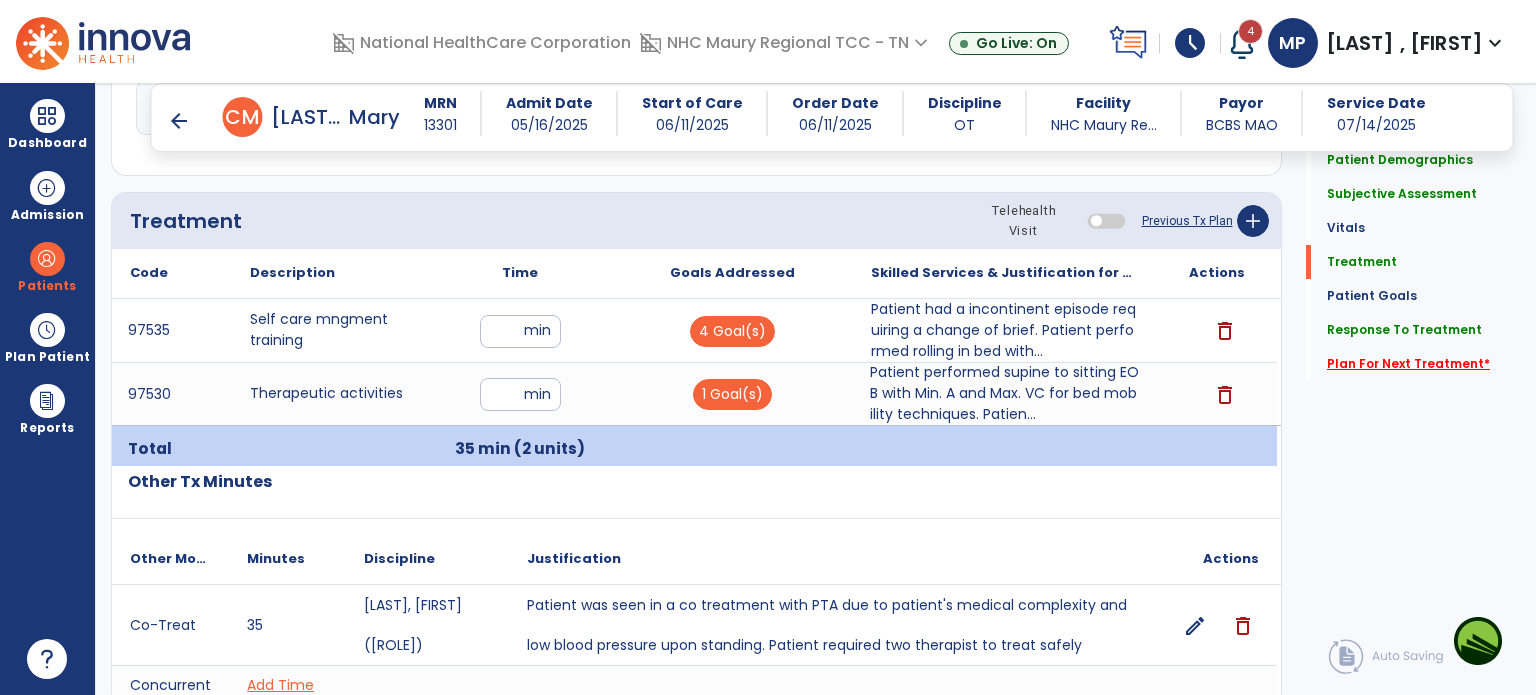 click on "Plan For Next Treatment   *" 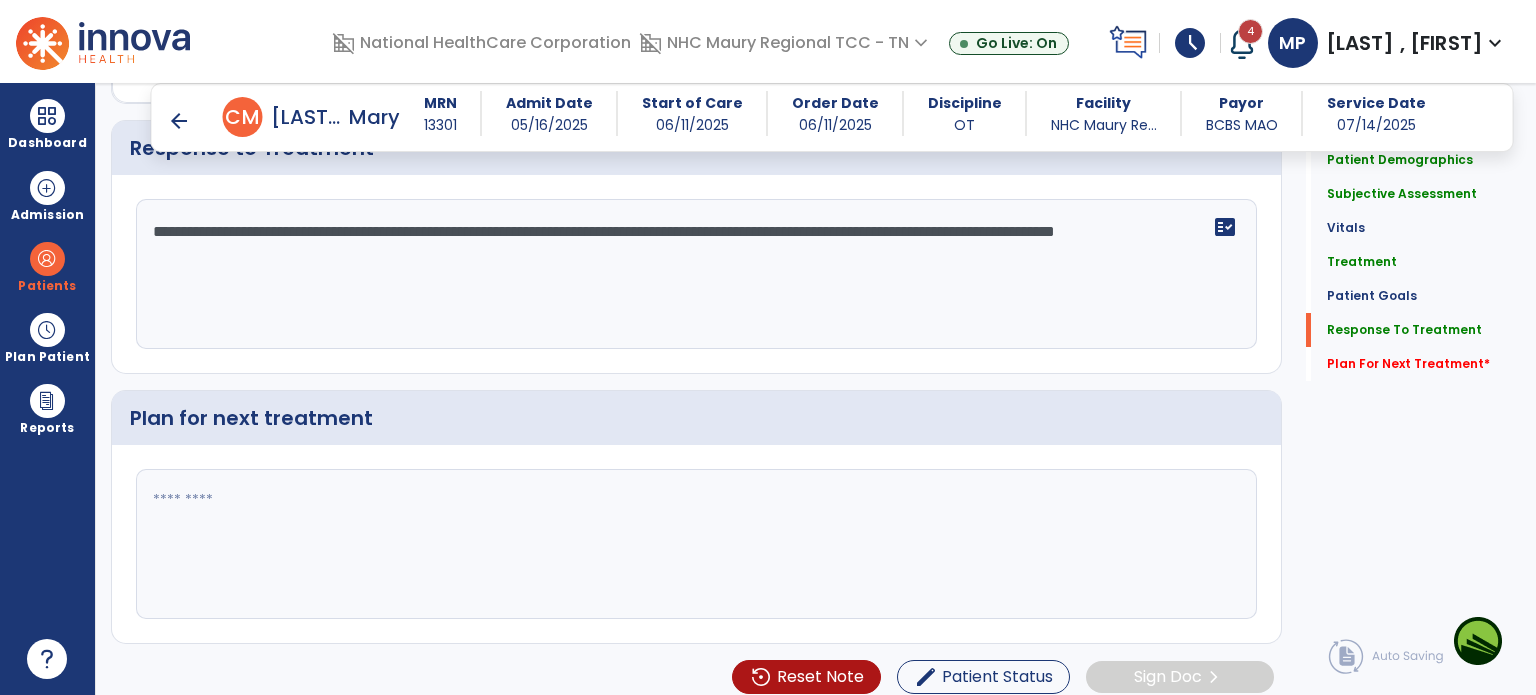 scroll, scrollTop: 2895, scrollLeft: 0, axis: vertical 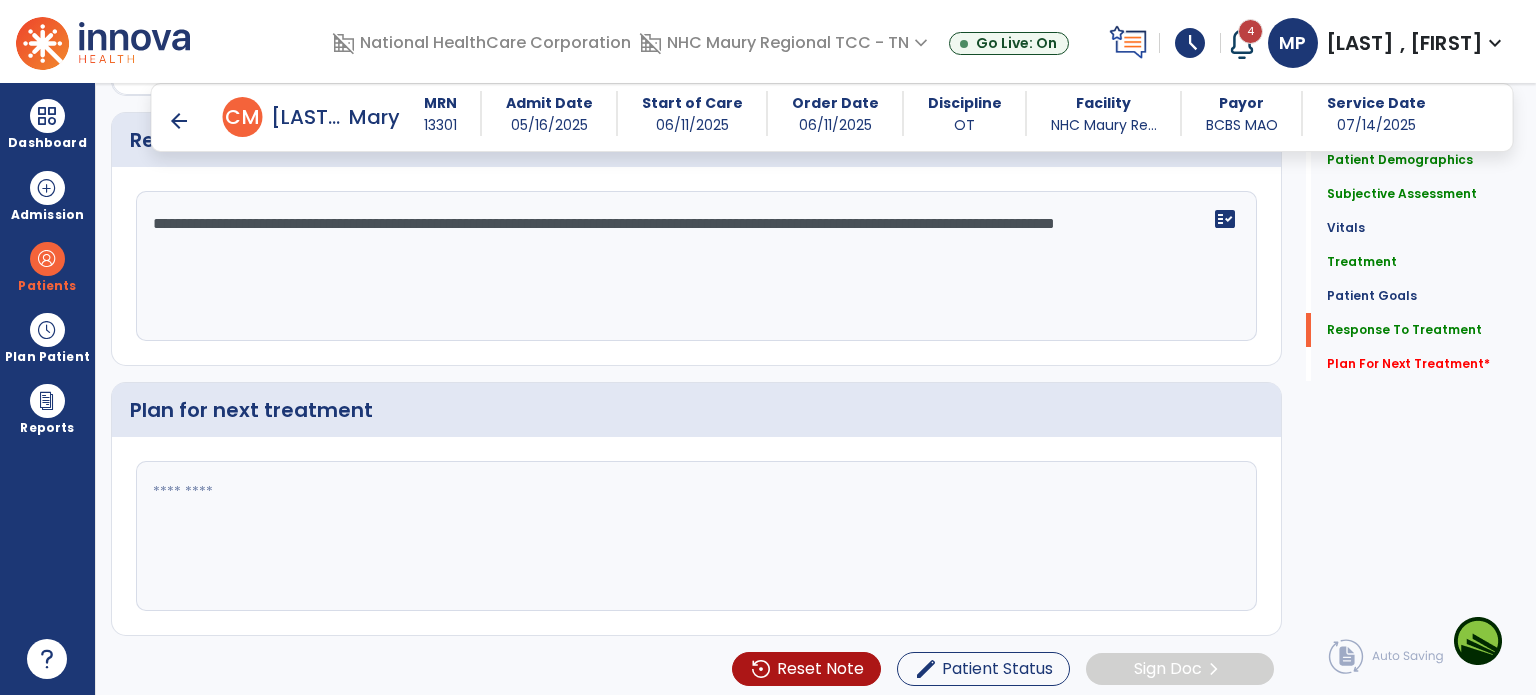 click 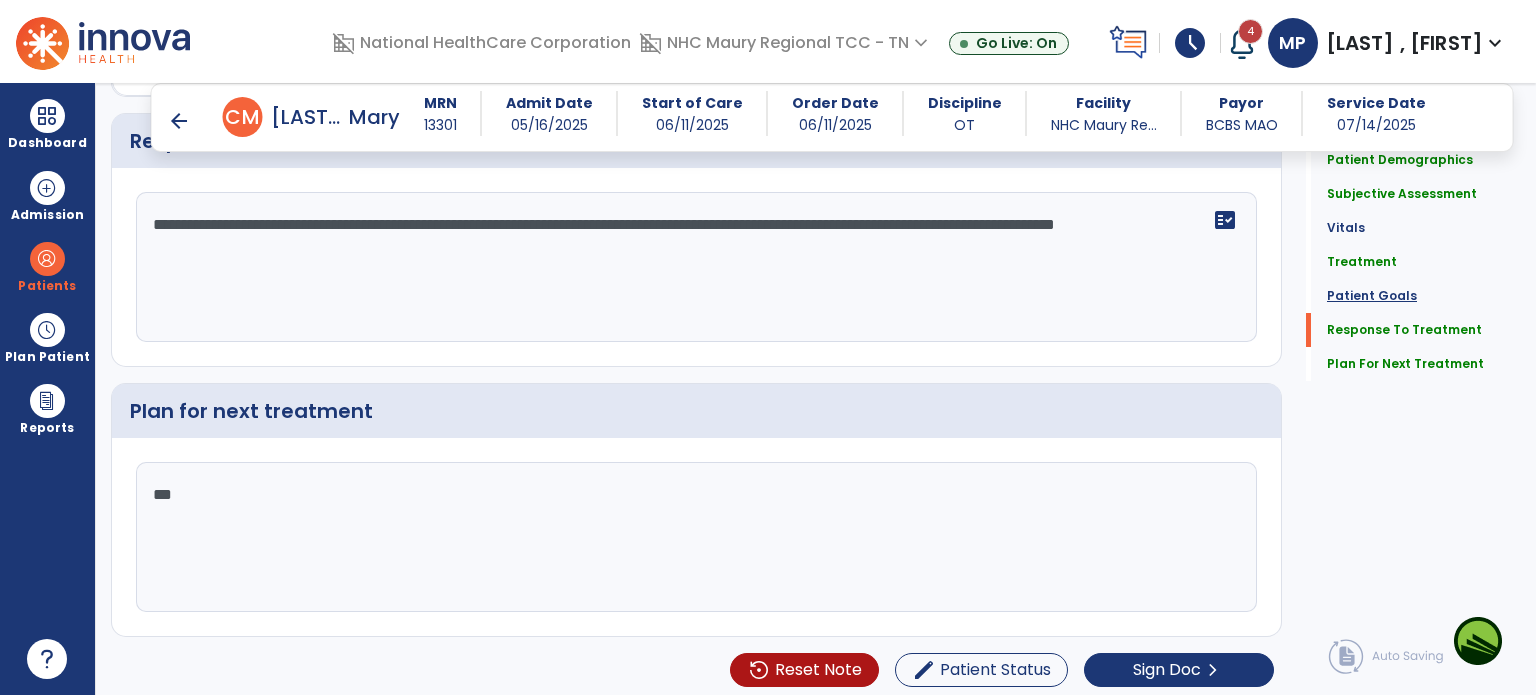 scroll, scrollTop: 2895, scrollLeft: 0, axis: vertical 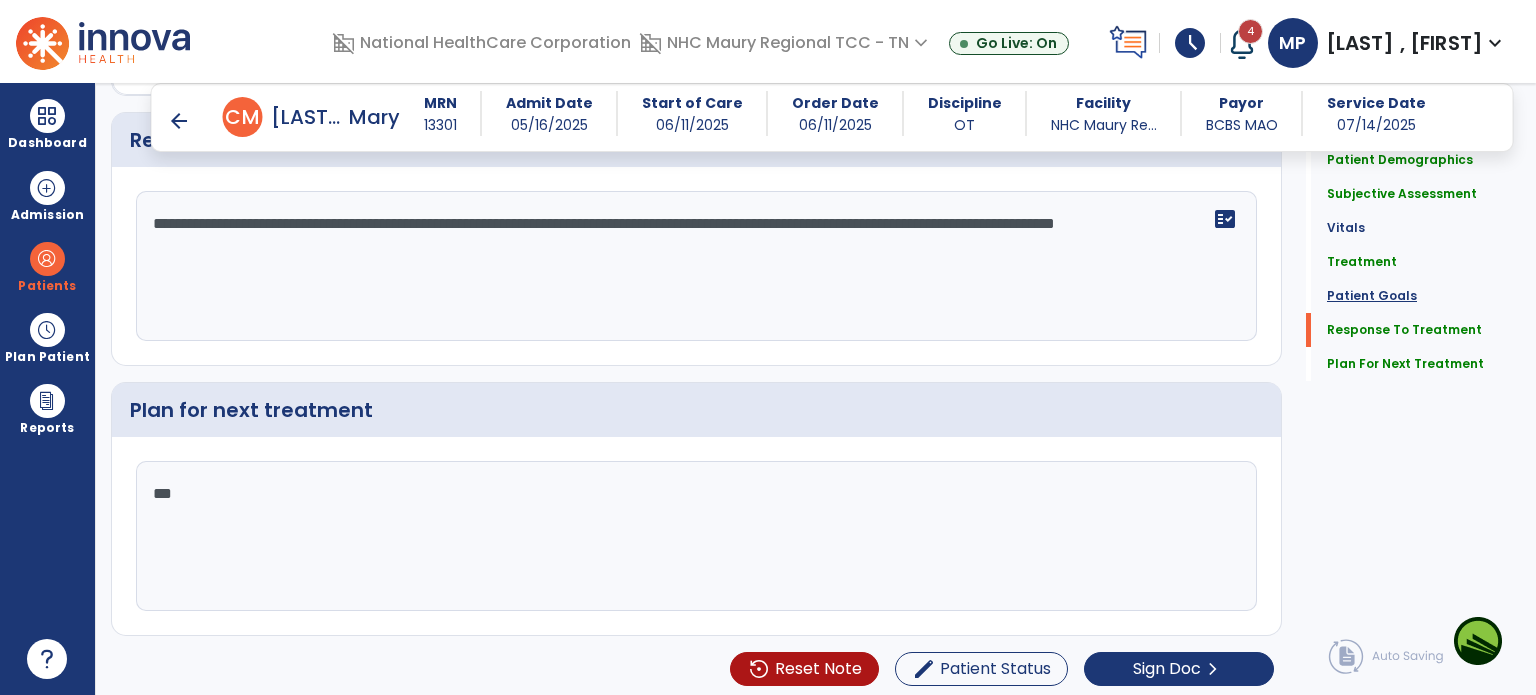 type on "***" 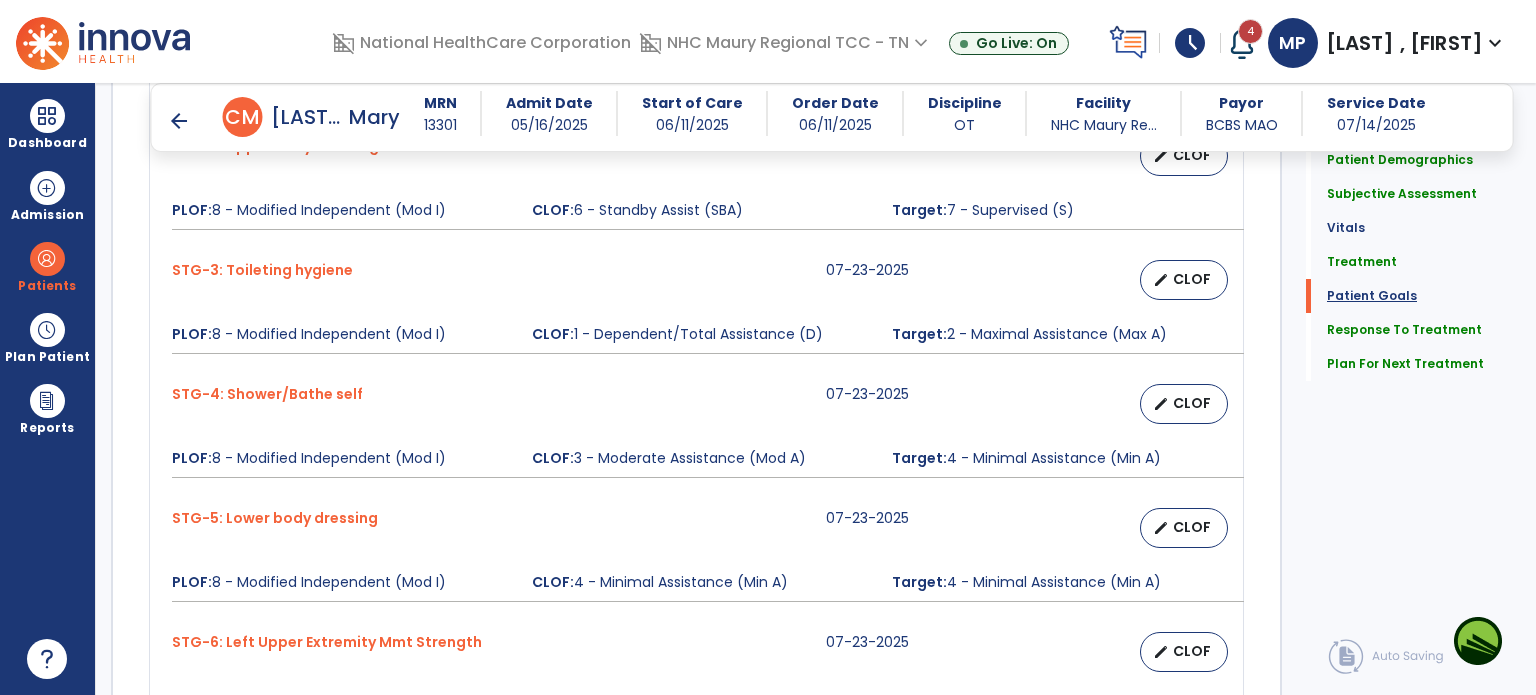 scroll, scrollTop: 1993, scrollLeft: 0, axis: vertical 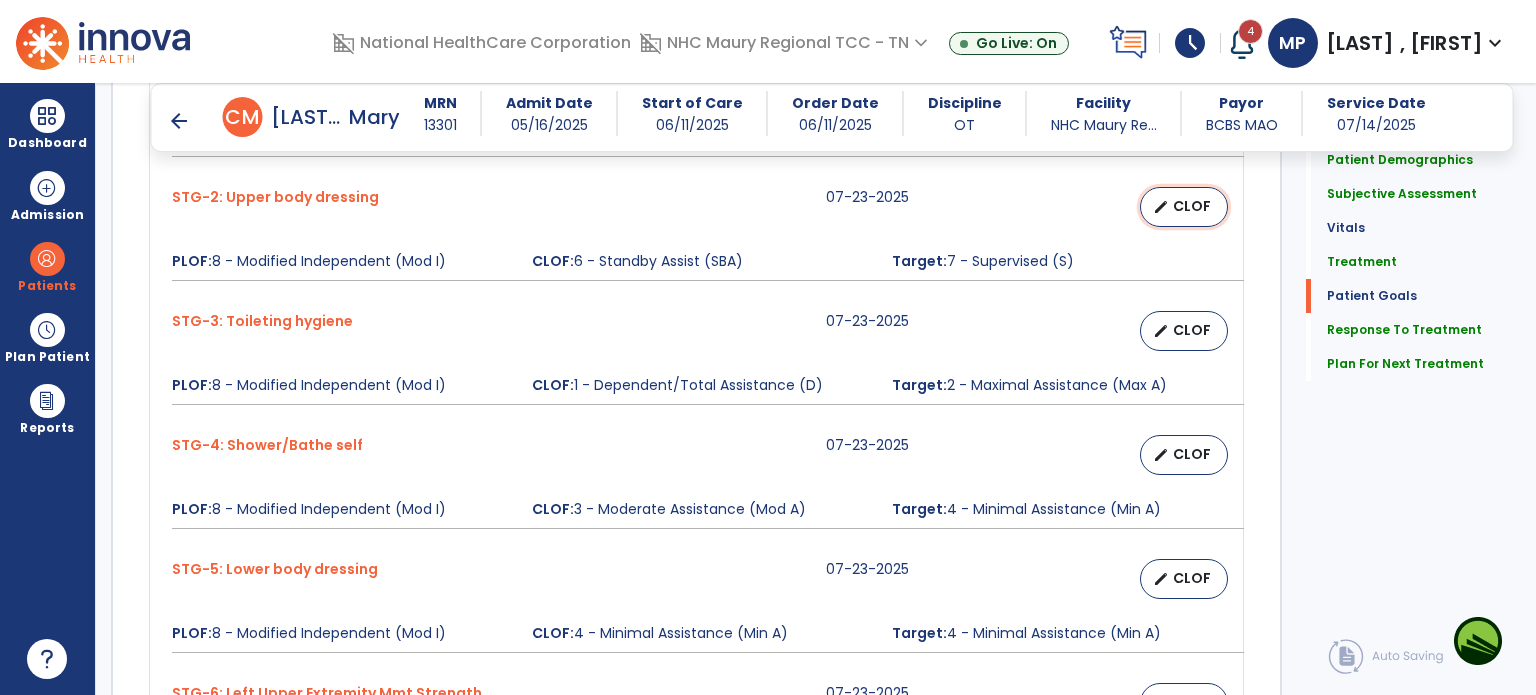 click on "CLOF" at bounding box center [1192, 206] 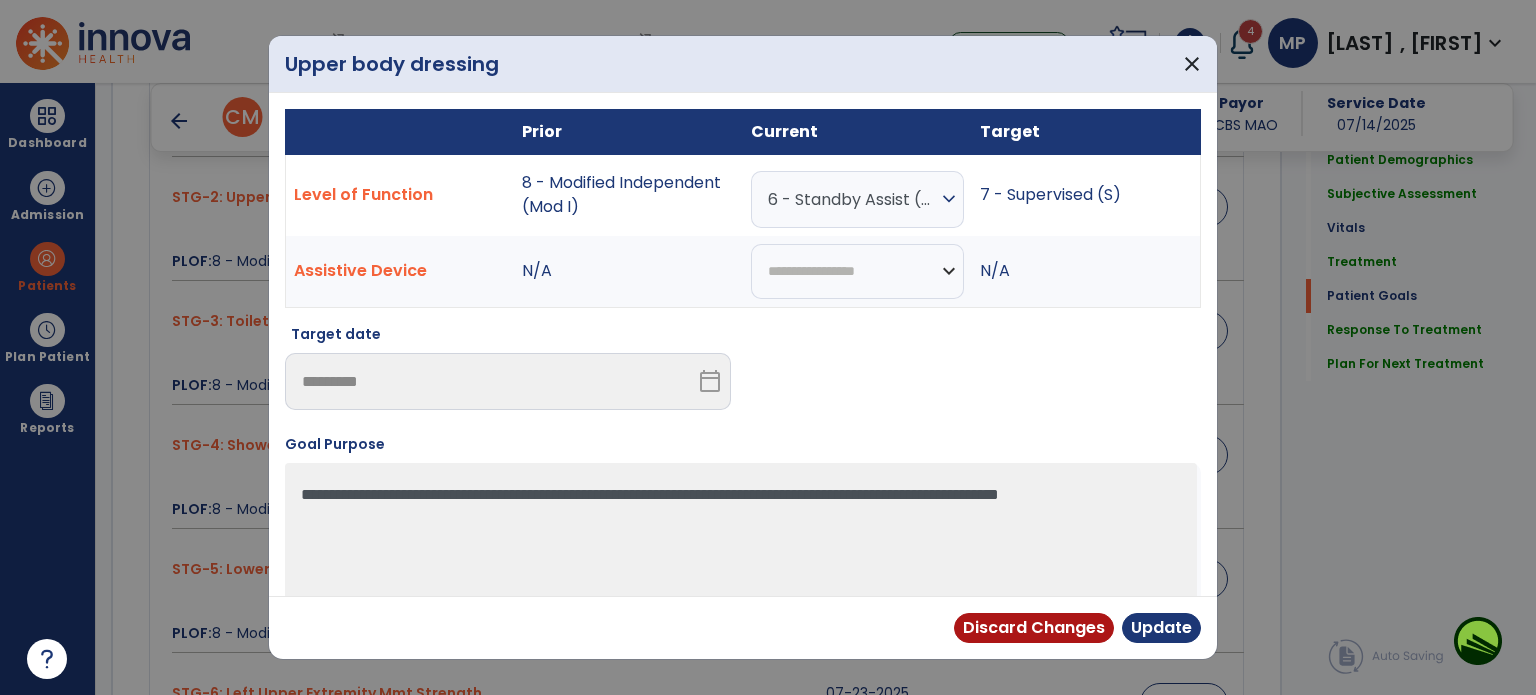 click on "expand_more" at bounding box center [949, 199] 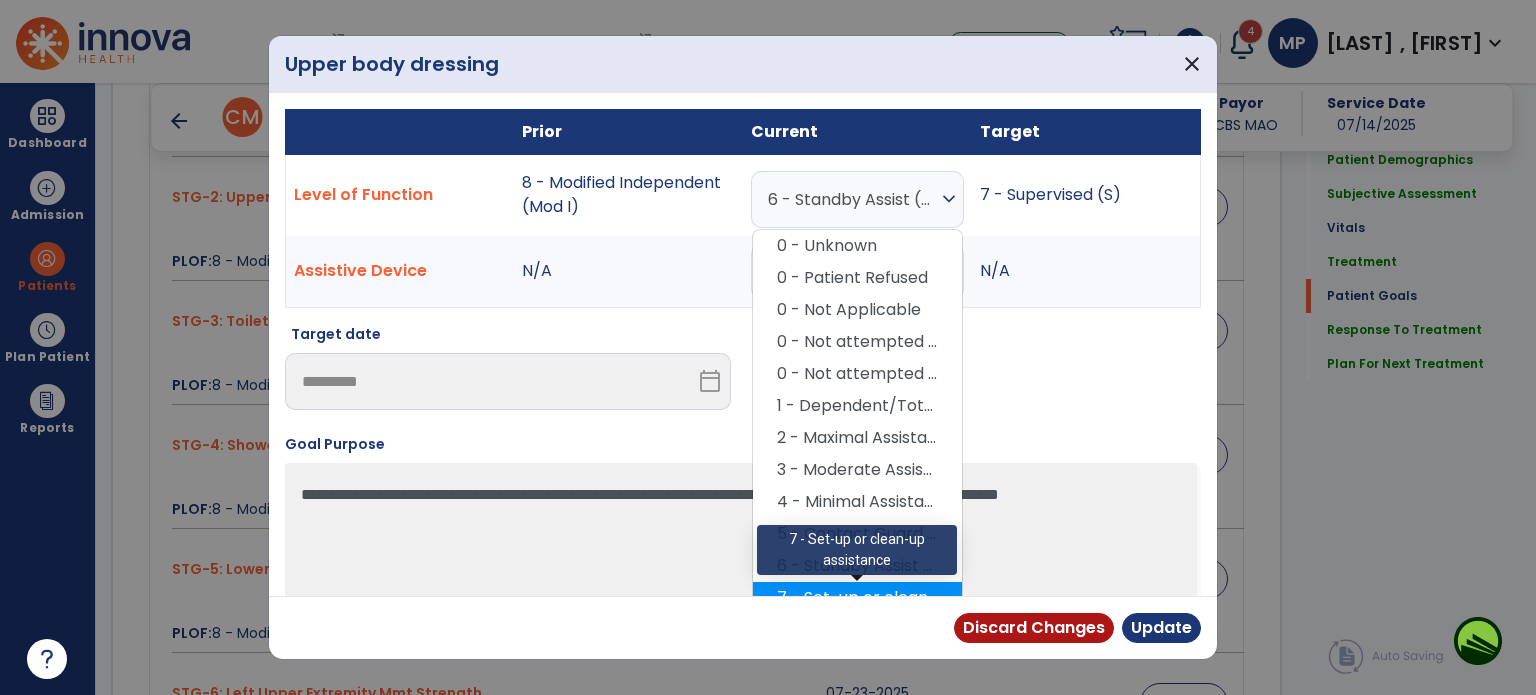 click on "7 - Set-up or clean-up assistance" at bounding box center (857, 598) 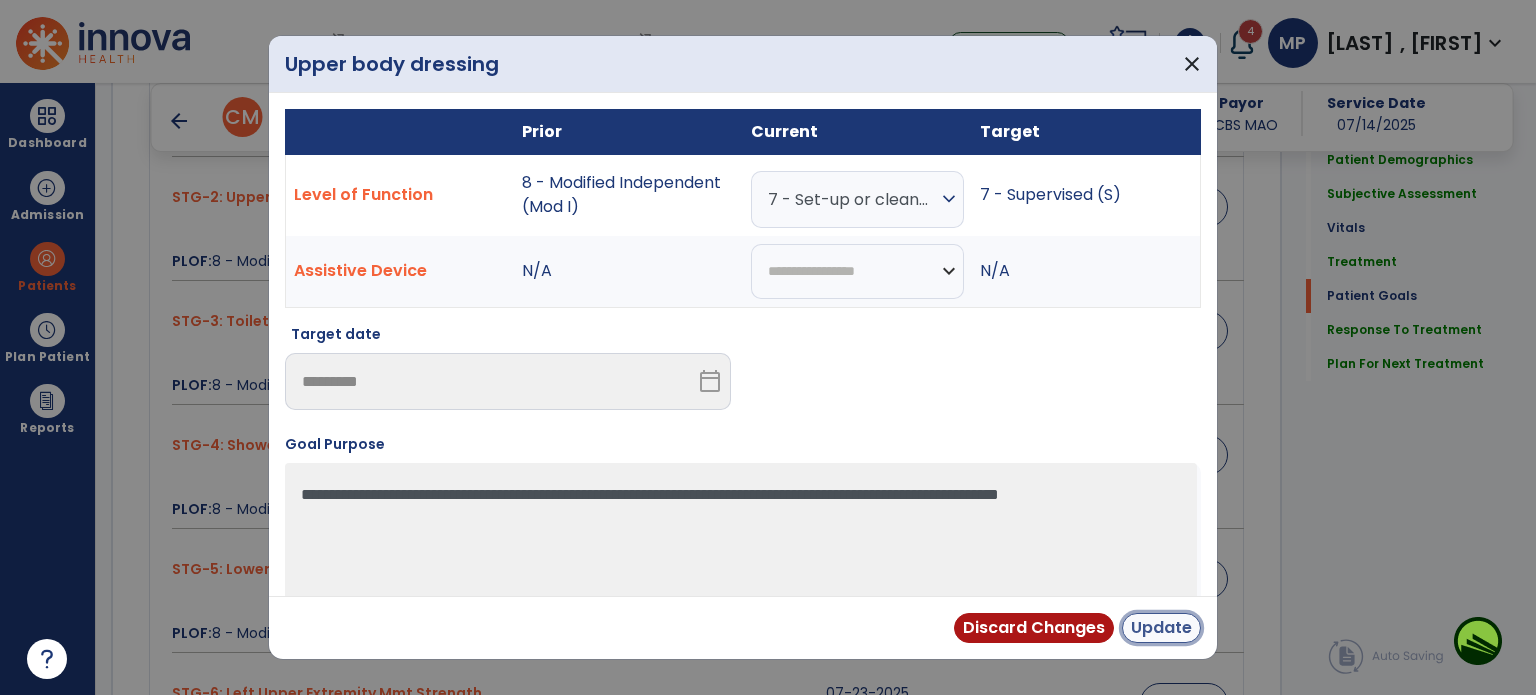 click on "Update" at bounding box center [1161, 628] 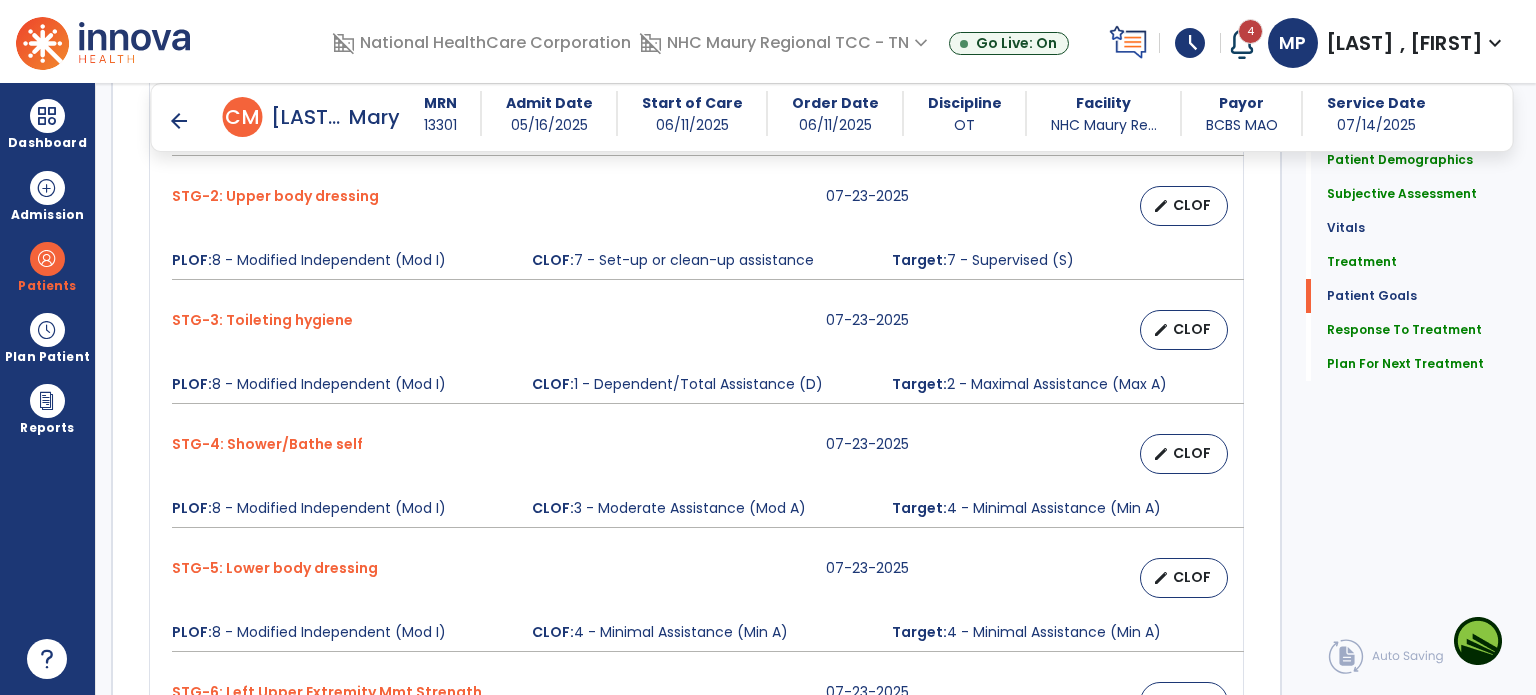 scroll, scrollTop: 1994, scrollLeft: 0, axis: vertical 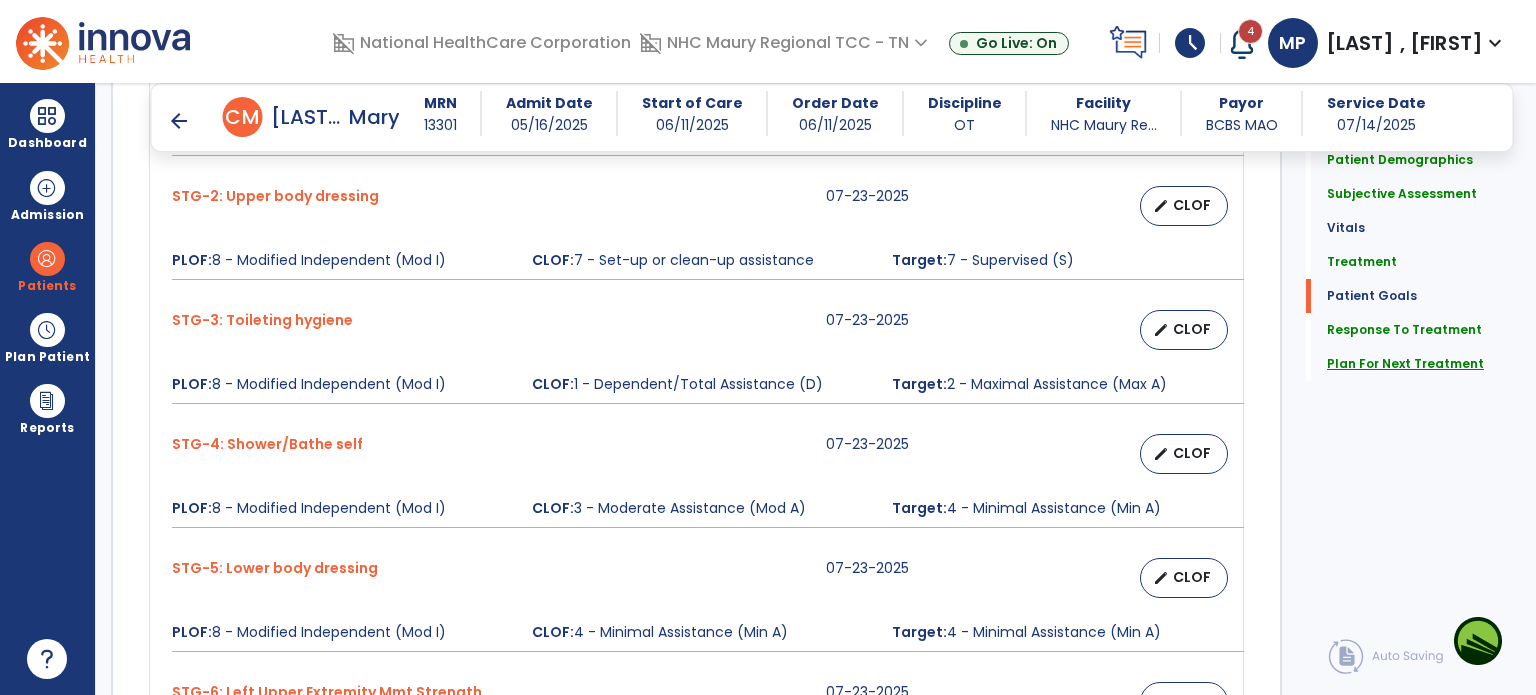 click on "Plan For Next Treatment" 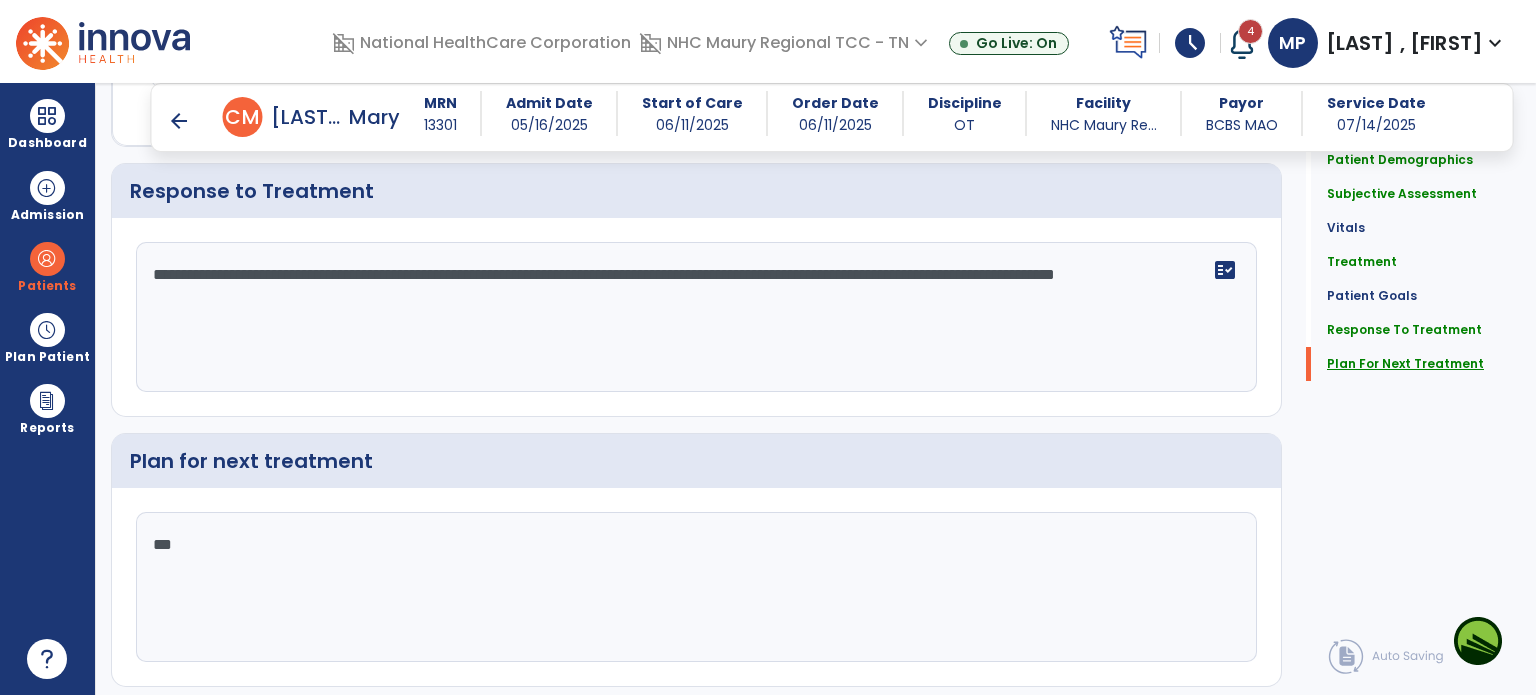 scroll, scrollTop: 2895, scrollLeft: 0, axis: vertical 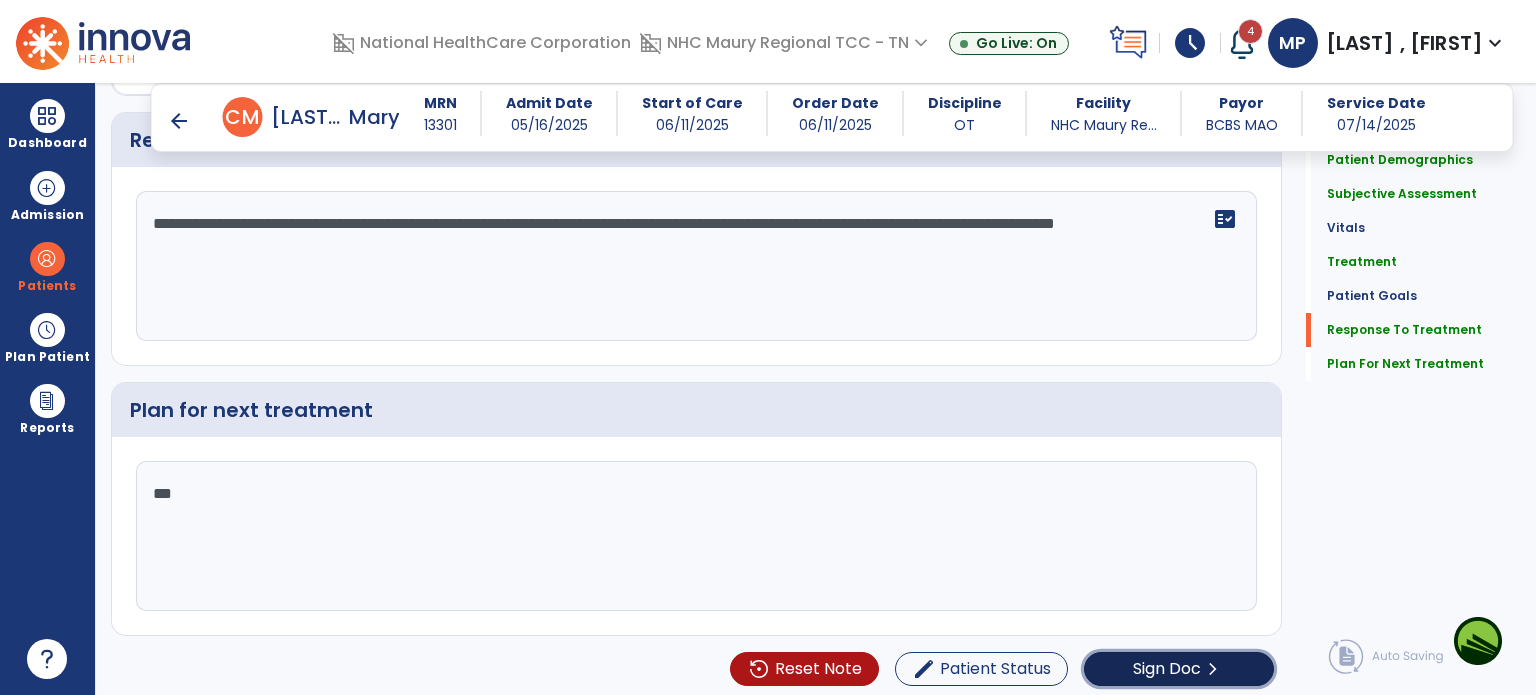 click on "Sign Doc" 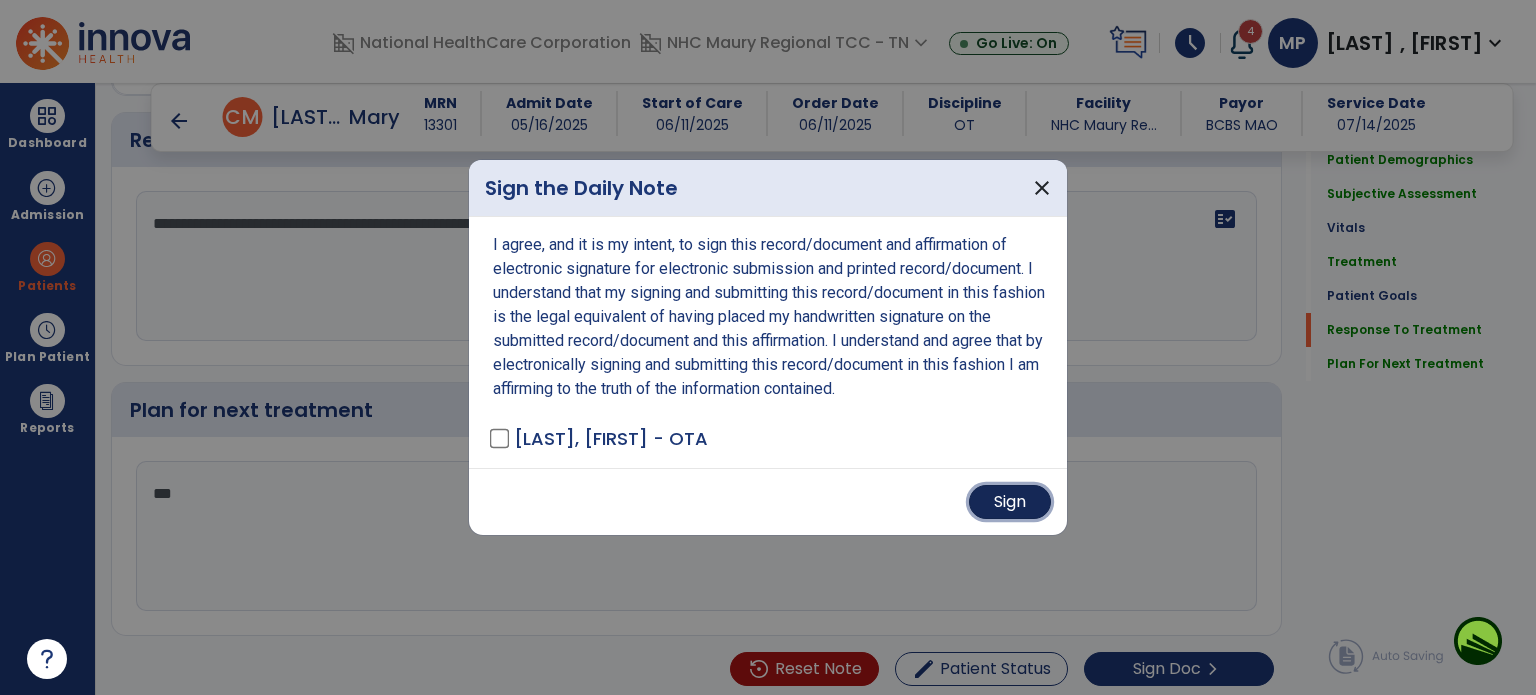 click on "Sign" at bounding box center [1010, 502] 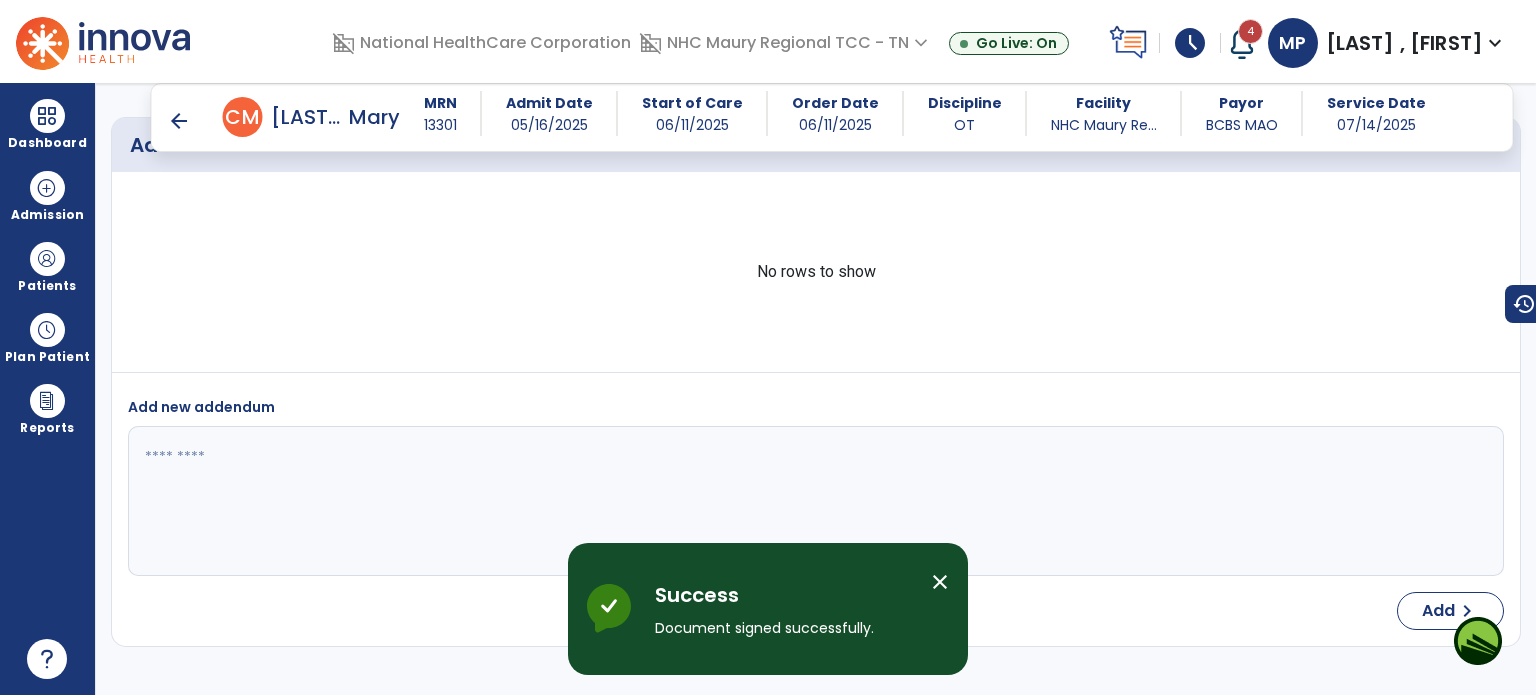 scroll, scrollTop: 4732, scrollLeft: 0, axis: vertical 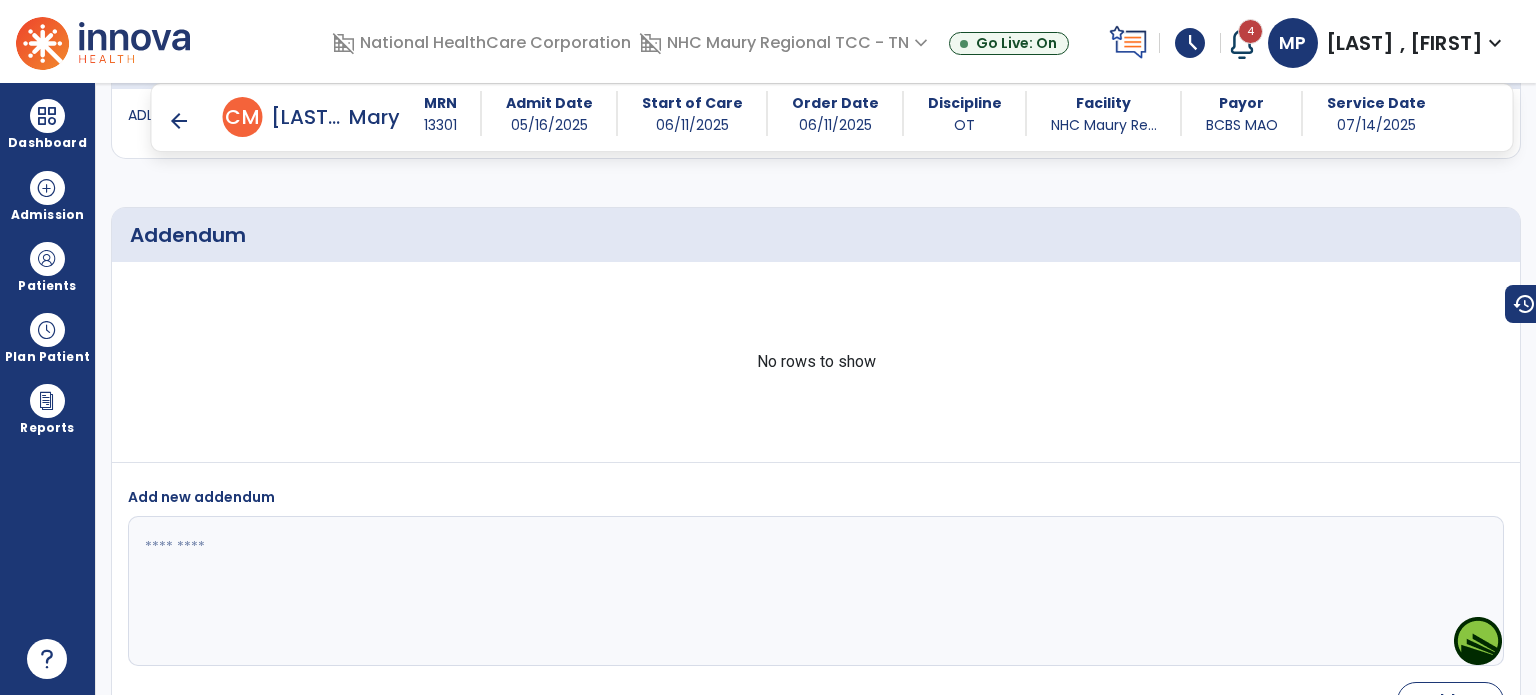 click on "arrow_back" at bounding box center [179, 121] 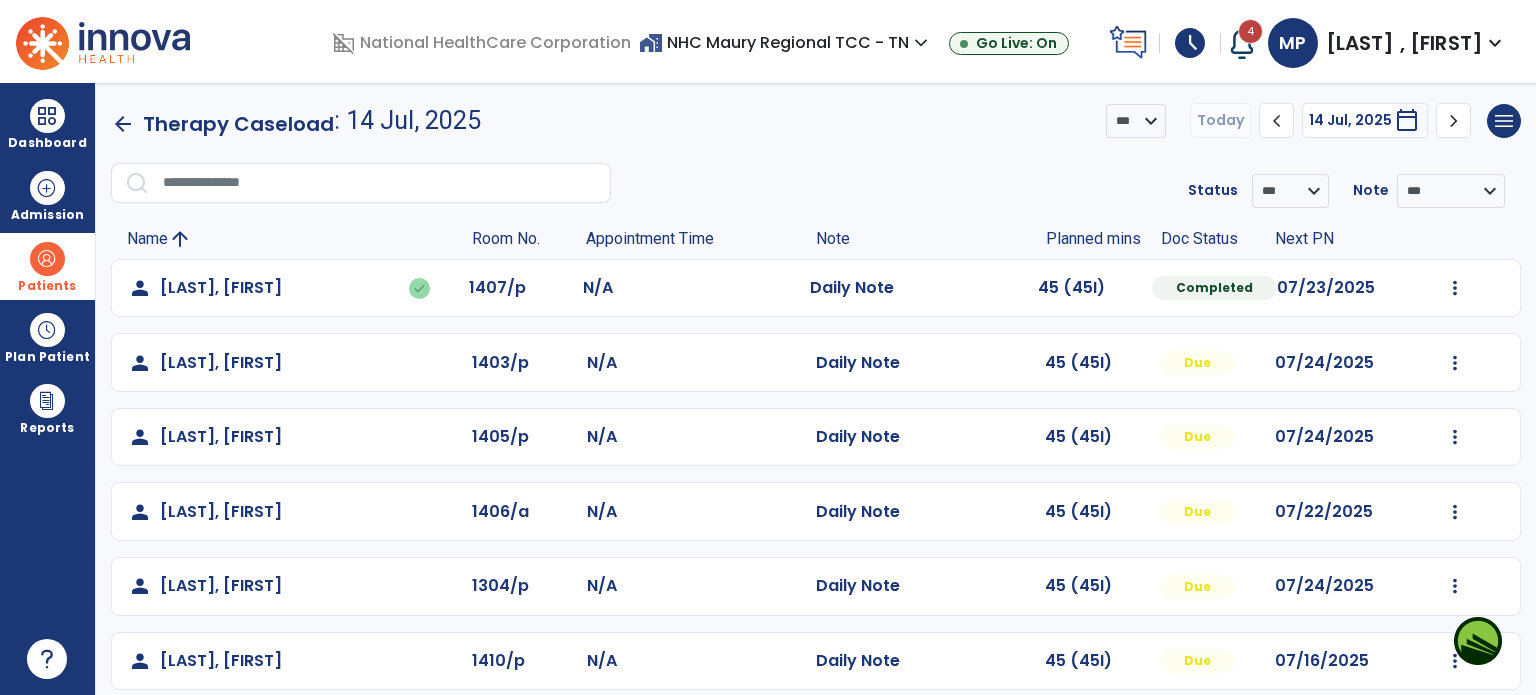 click on "Patients  format_list_bulleted  Patient List  space_dashboard  Patient Board  insert_chart  PDPM Board" at bounding box center [47, 266] 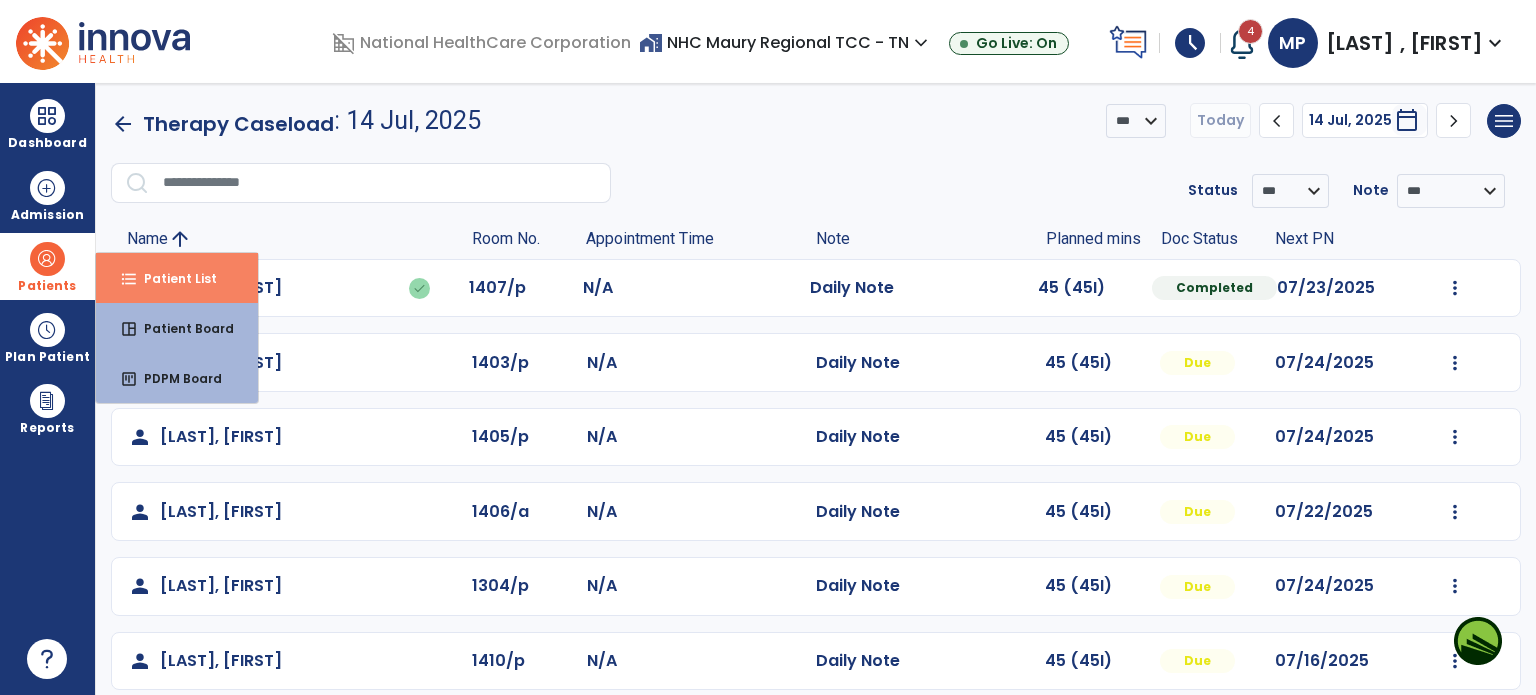 click on "Patient List" at bounding box center (172, 278) 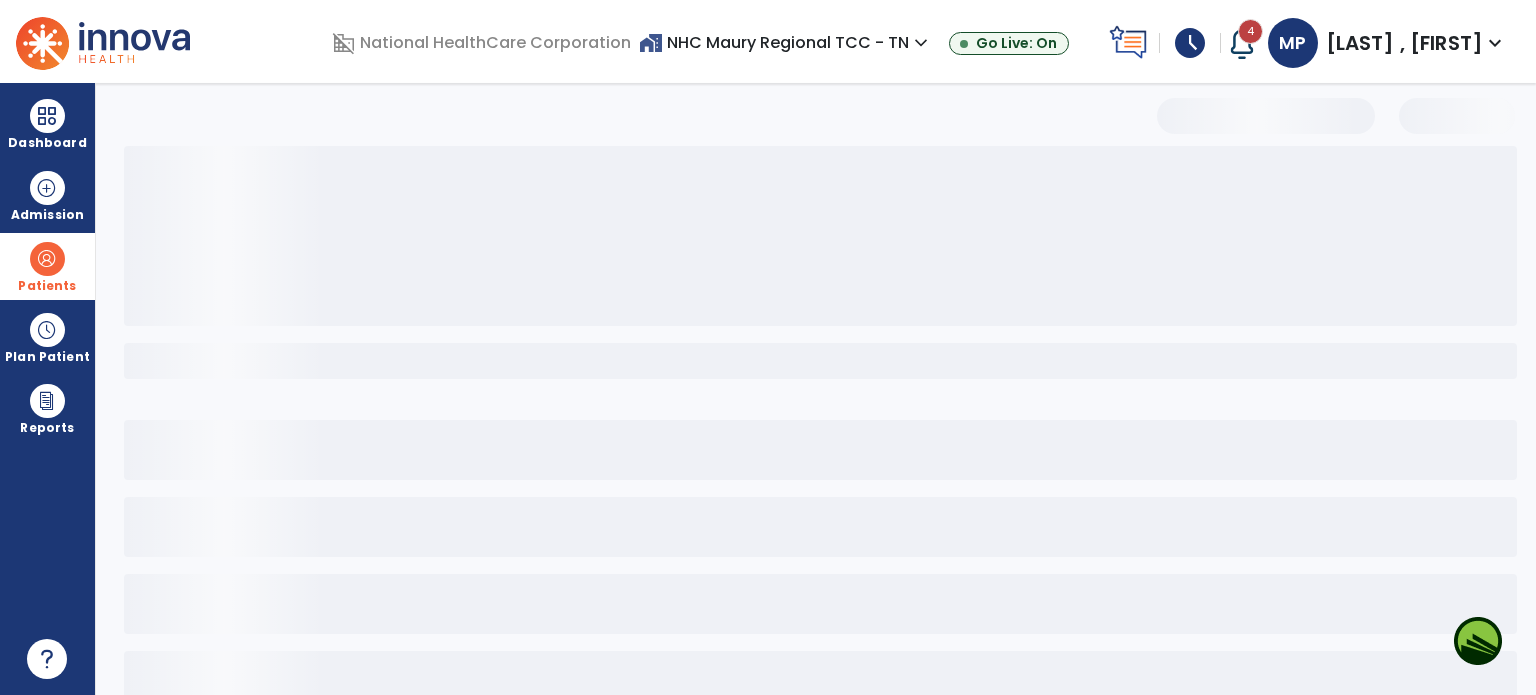 select on "***" 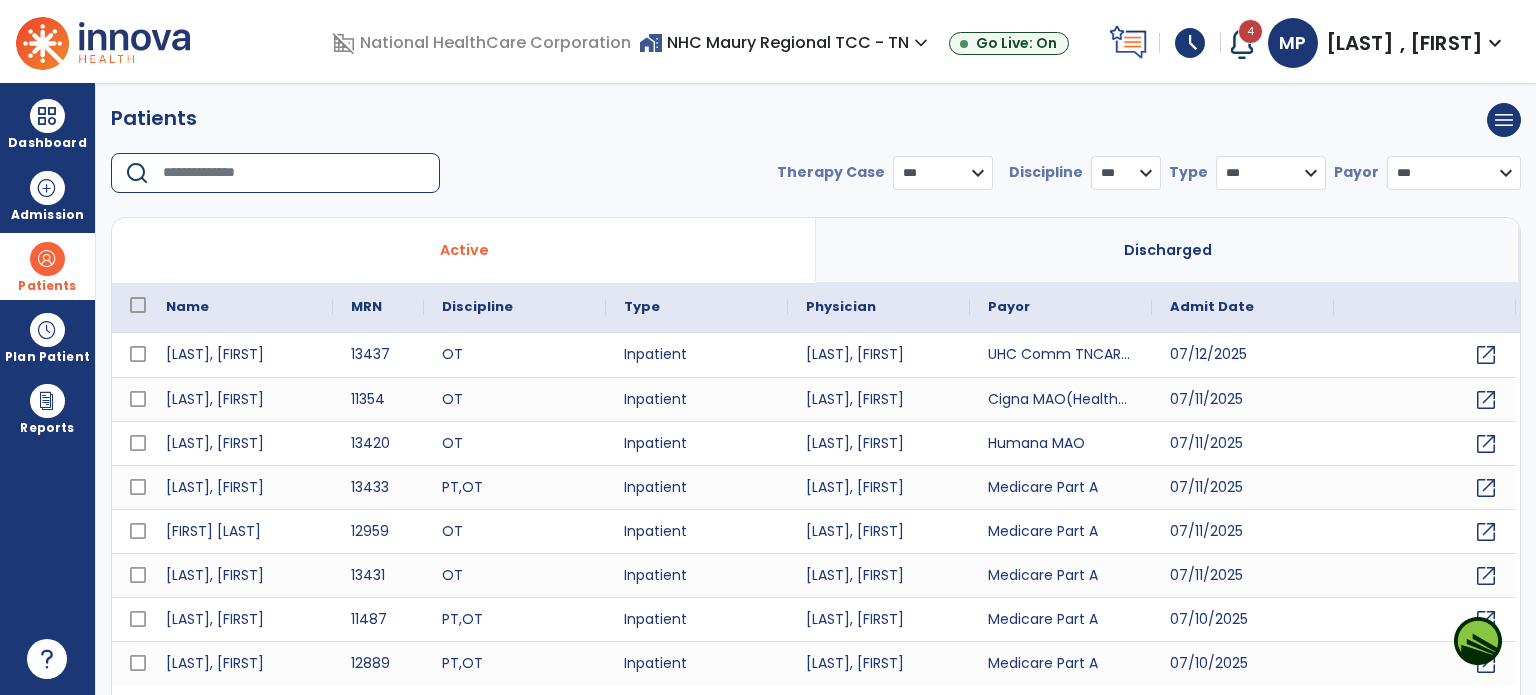click at bounding box center [294, 173] 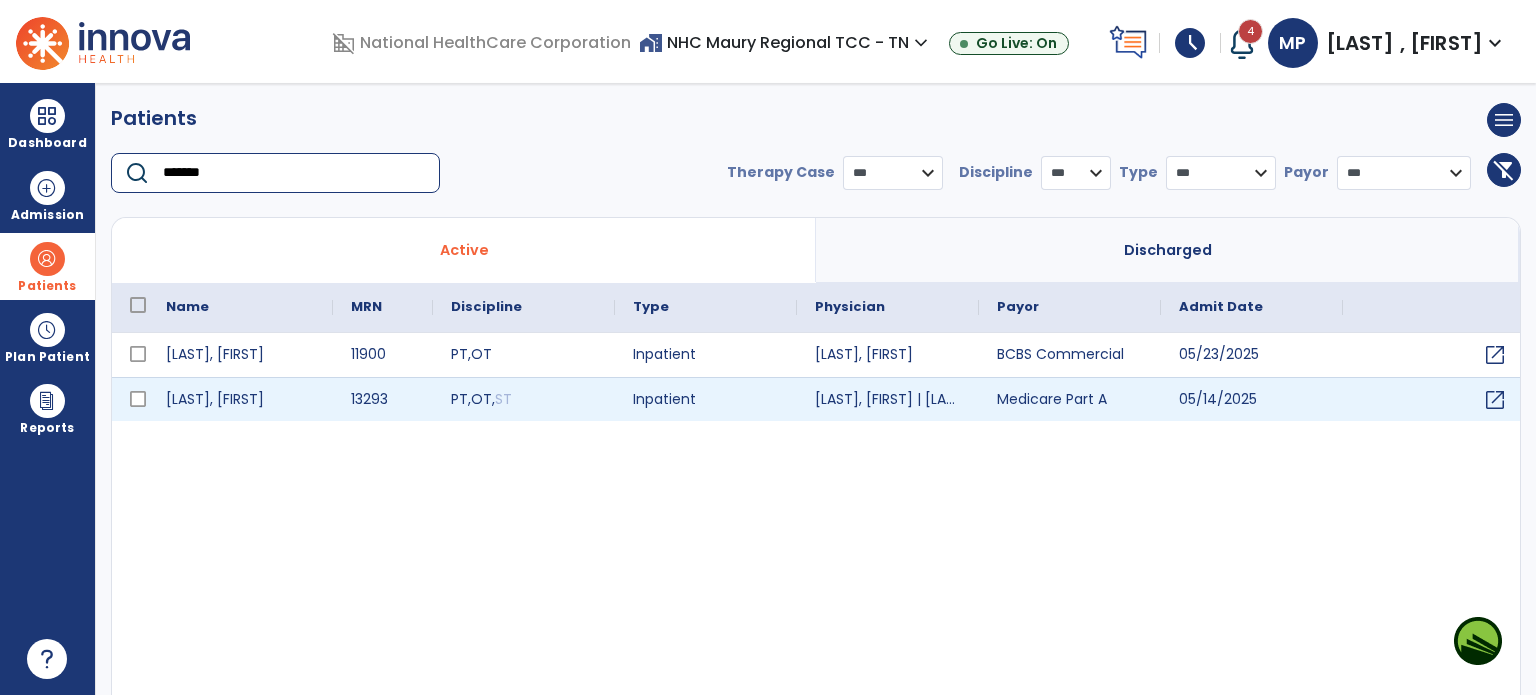 type on "*******" 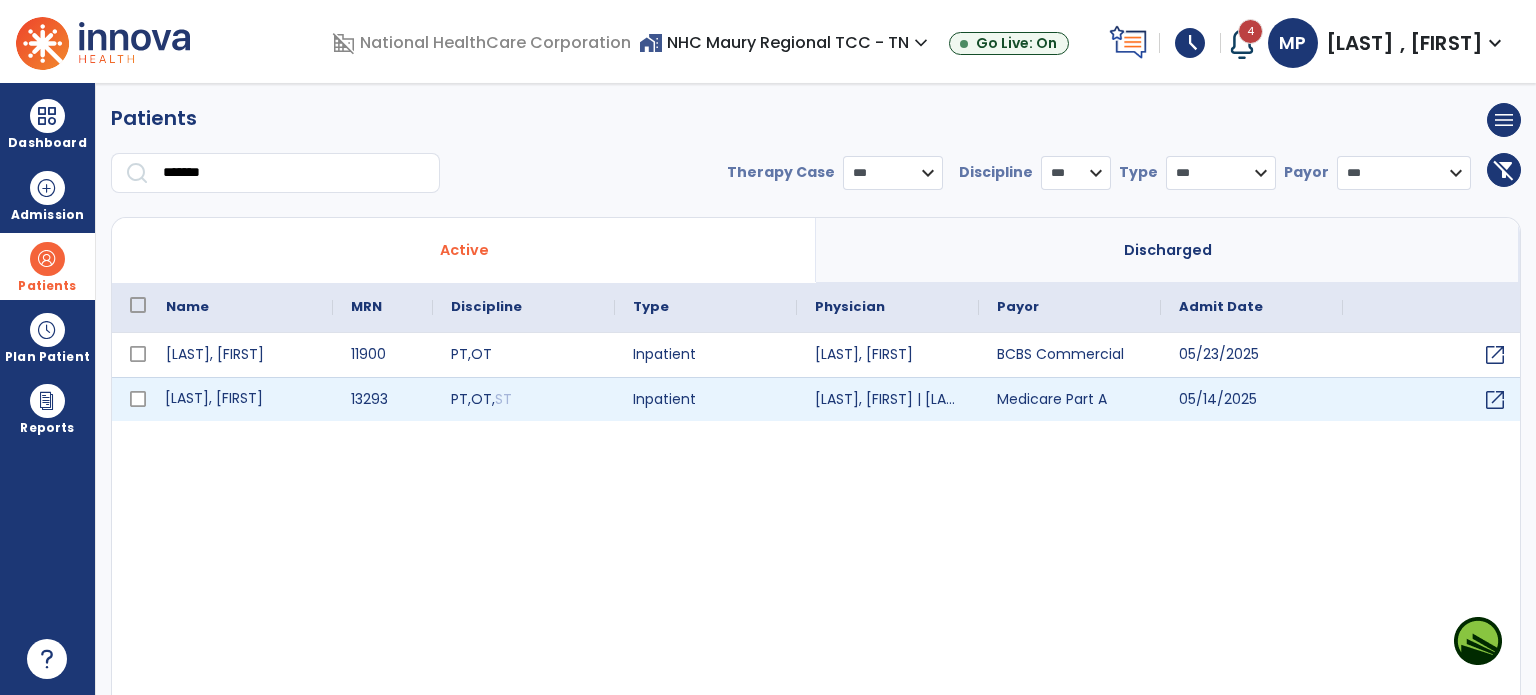 click on "[LAST], [FIRST]" at bounding box center [240, 399] 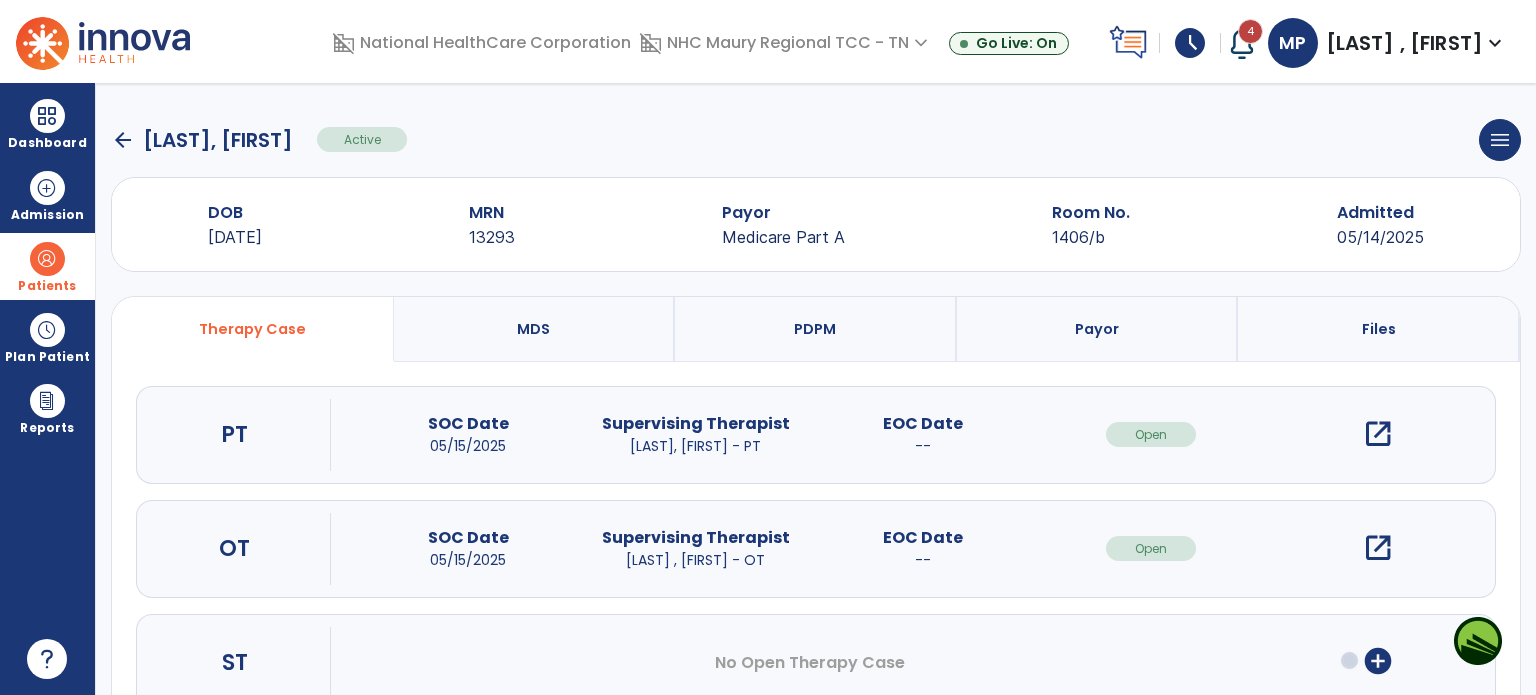click on "open_in_new" at bounding box center [1378, 548] 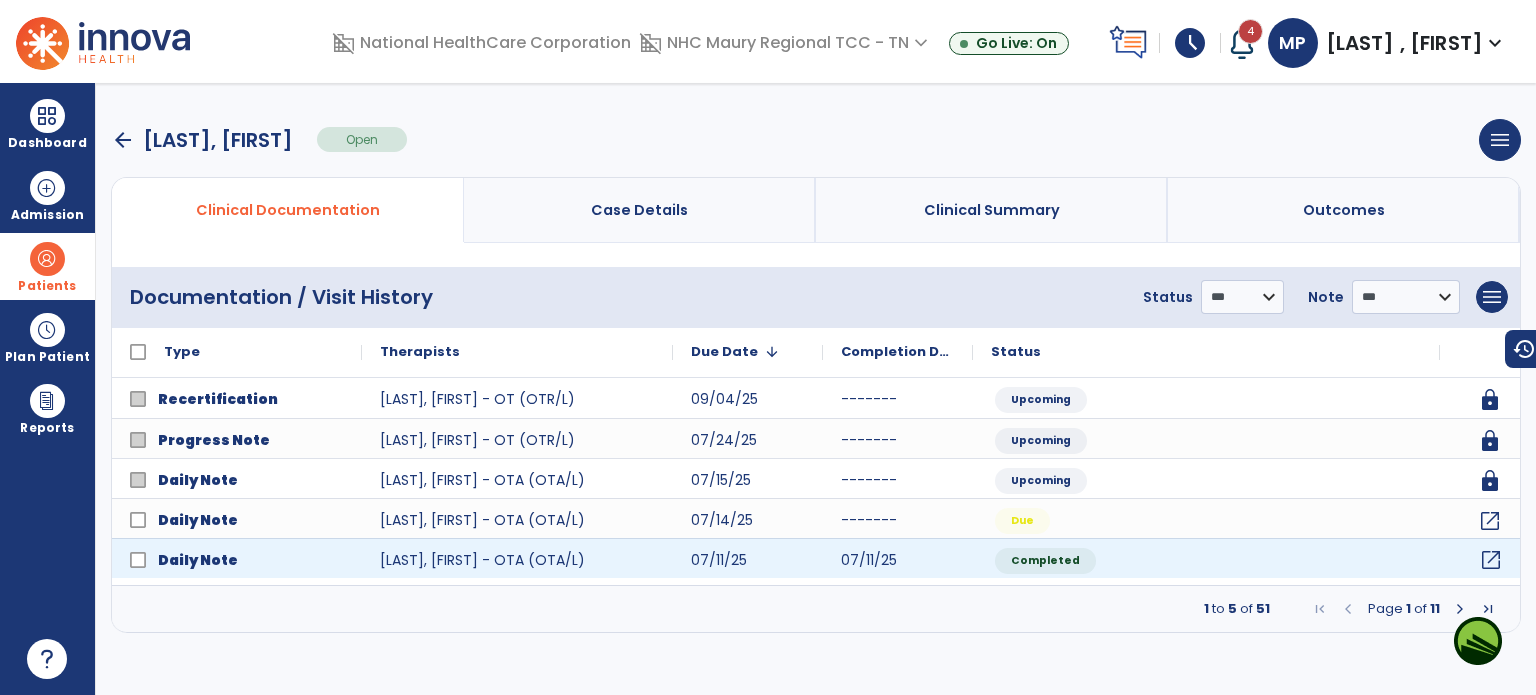 click on "open_in_new" 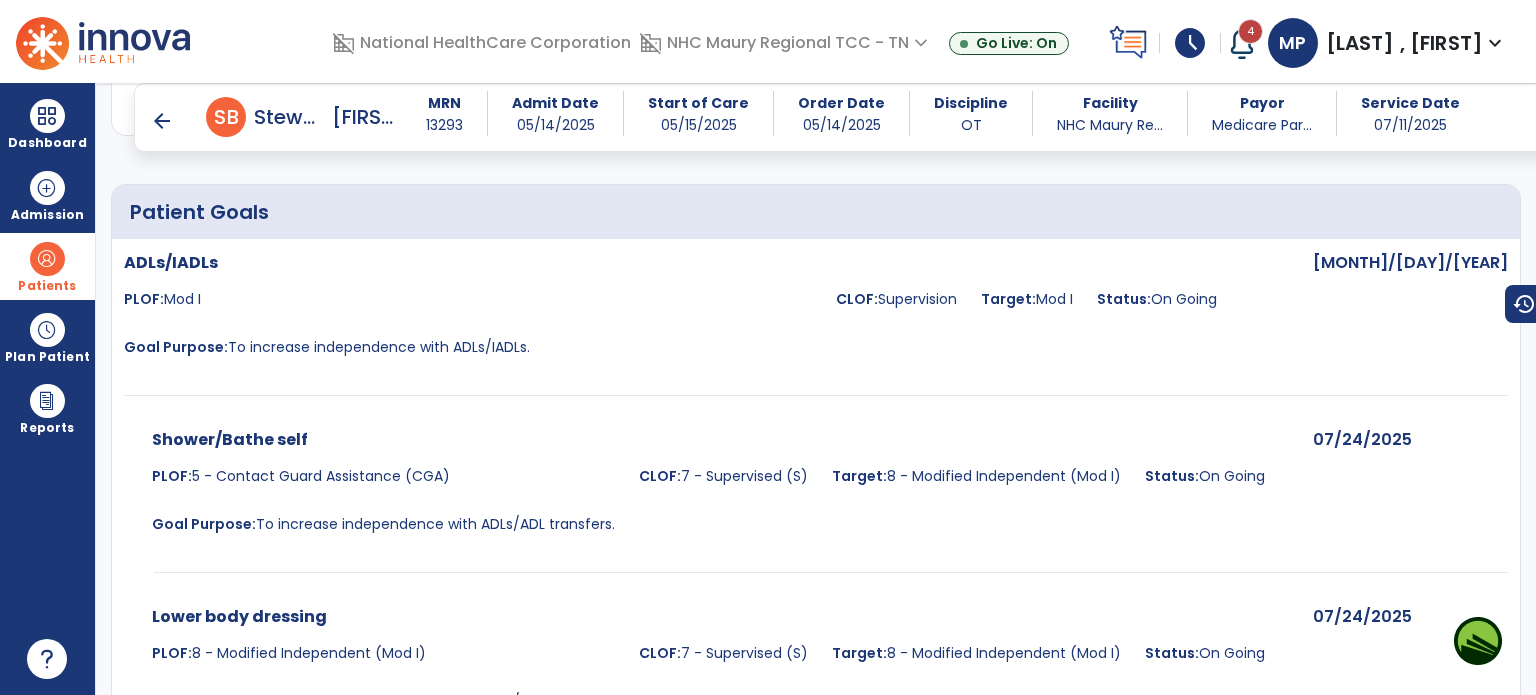 scroll, scrollTop: 2137, scrollLeft: 0, axis: vertical 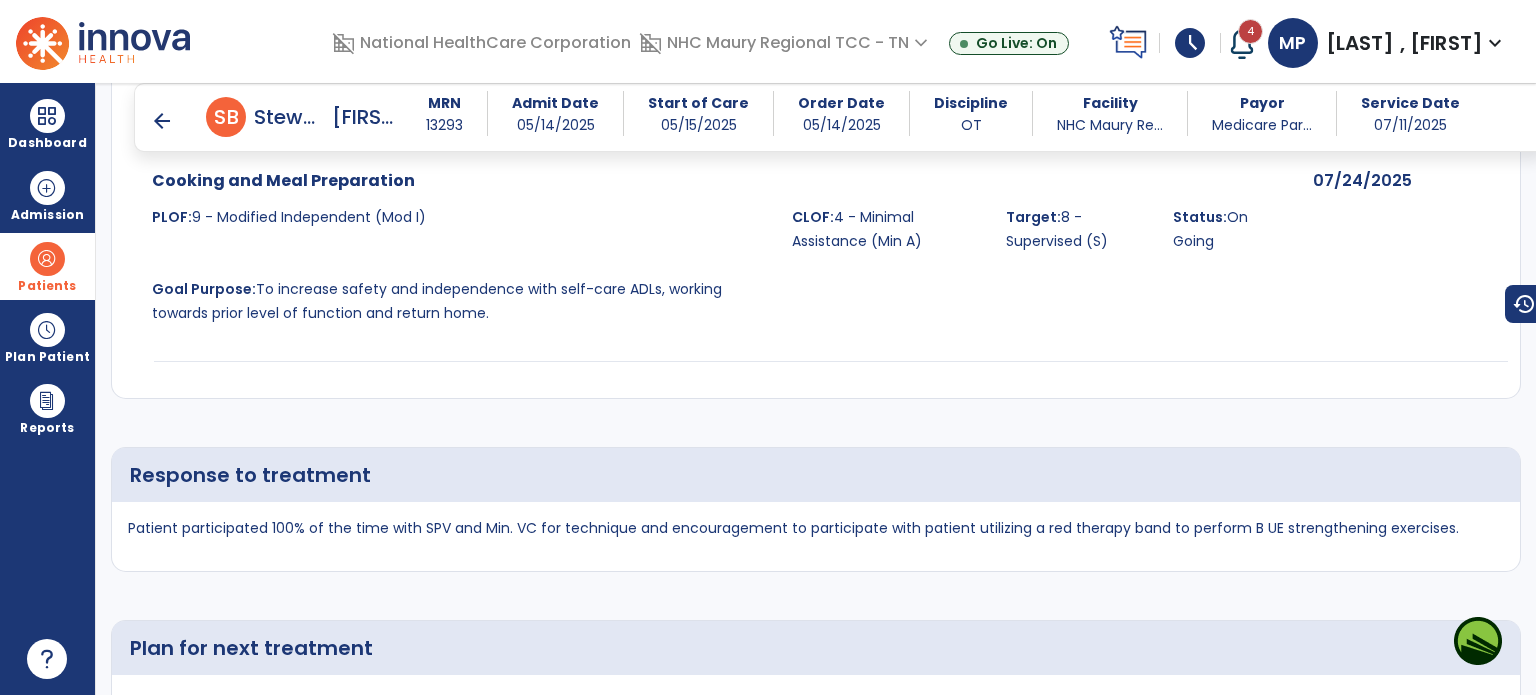 click on "arrow_back" at bounding box center [162, 121] 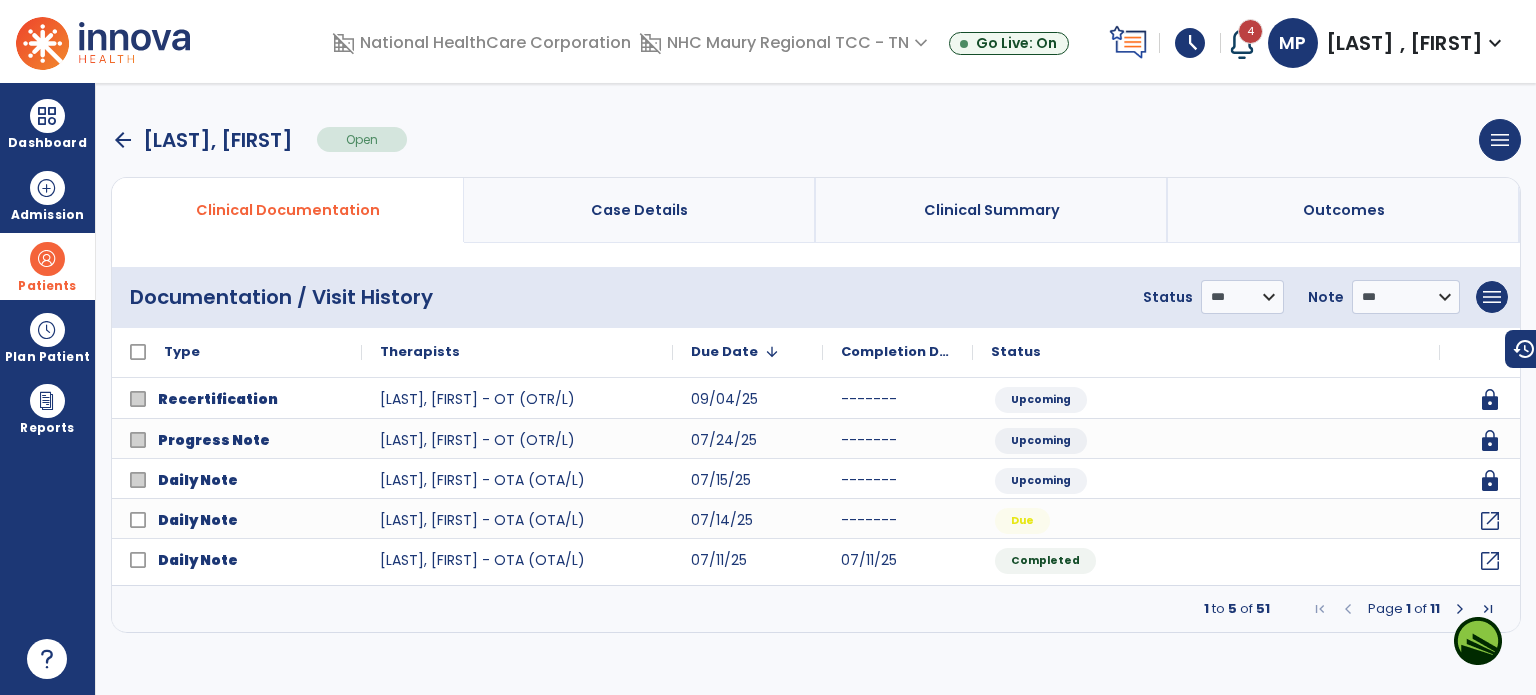 scroll, scrollTop: 0, scrollLeft: 0, axis: both 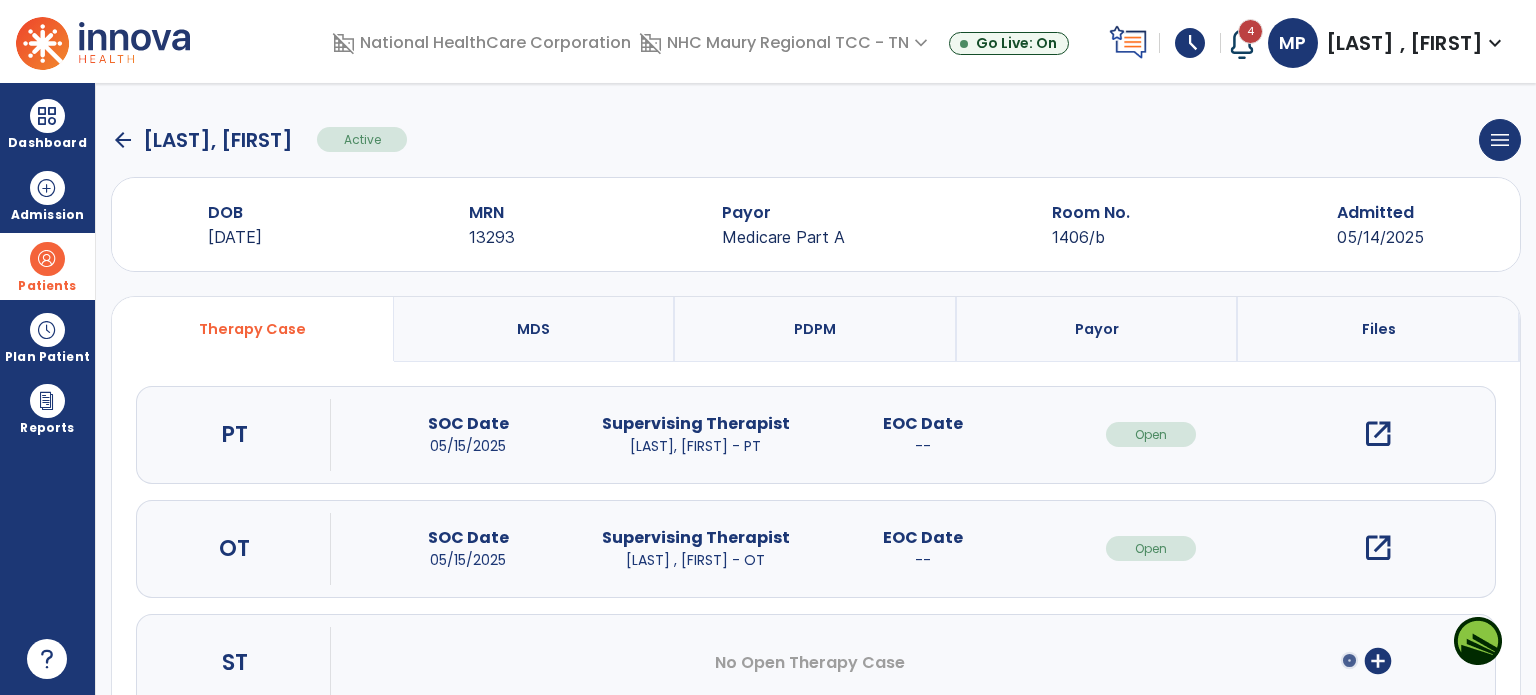 click on "open_in_new" at bounding box center [1378, 434] 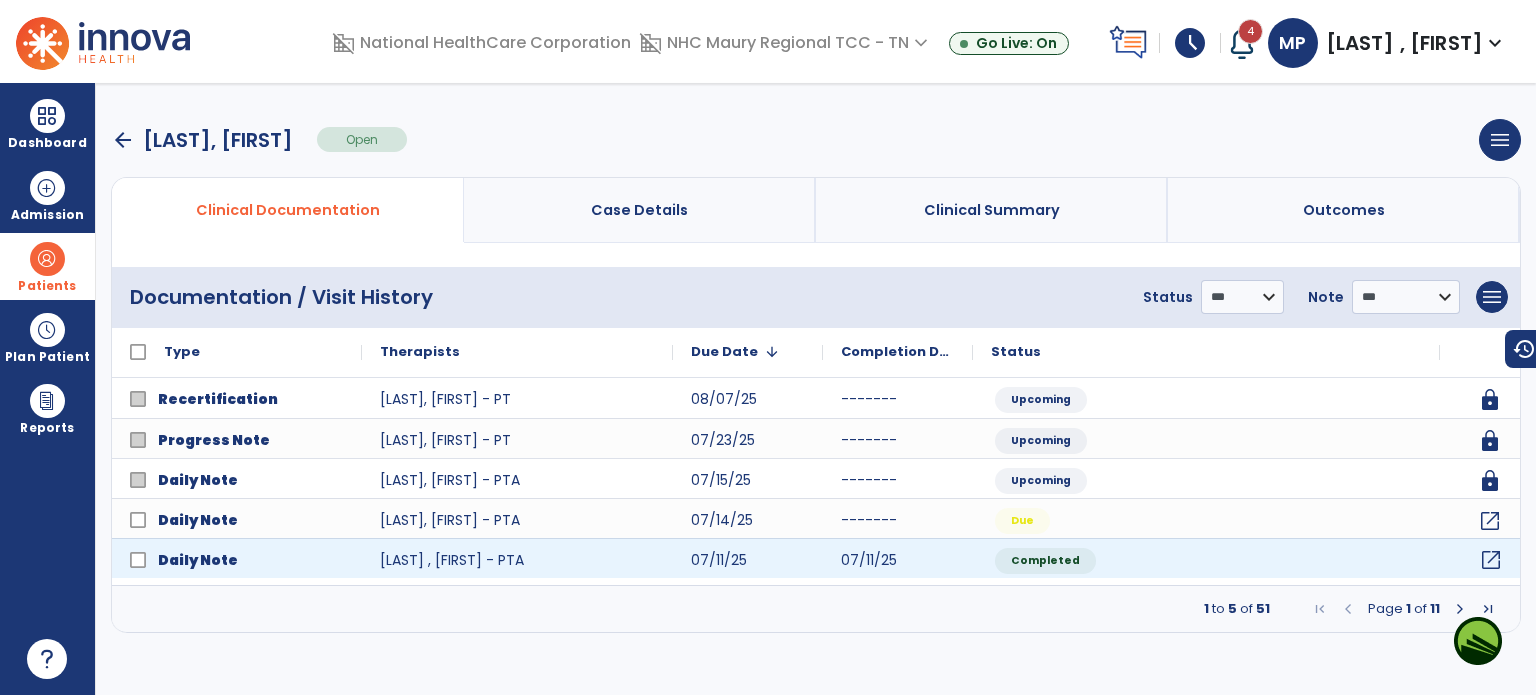 click on "open_in_new" 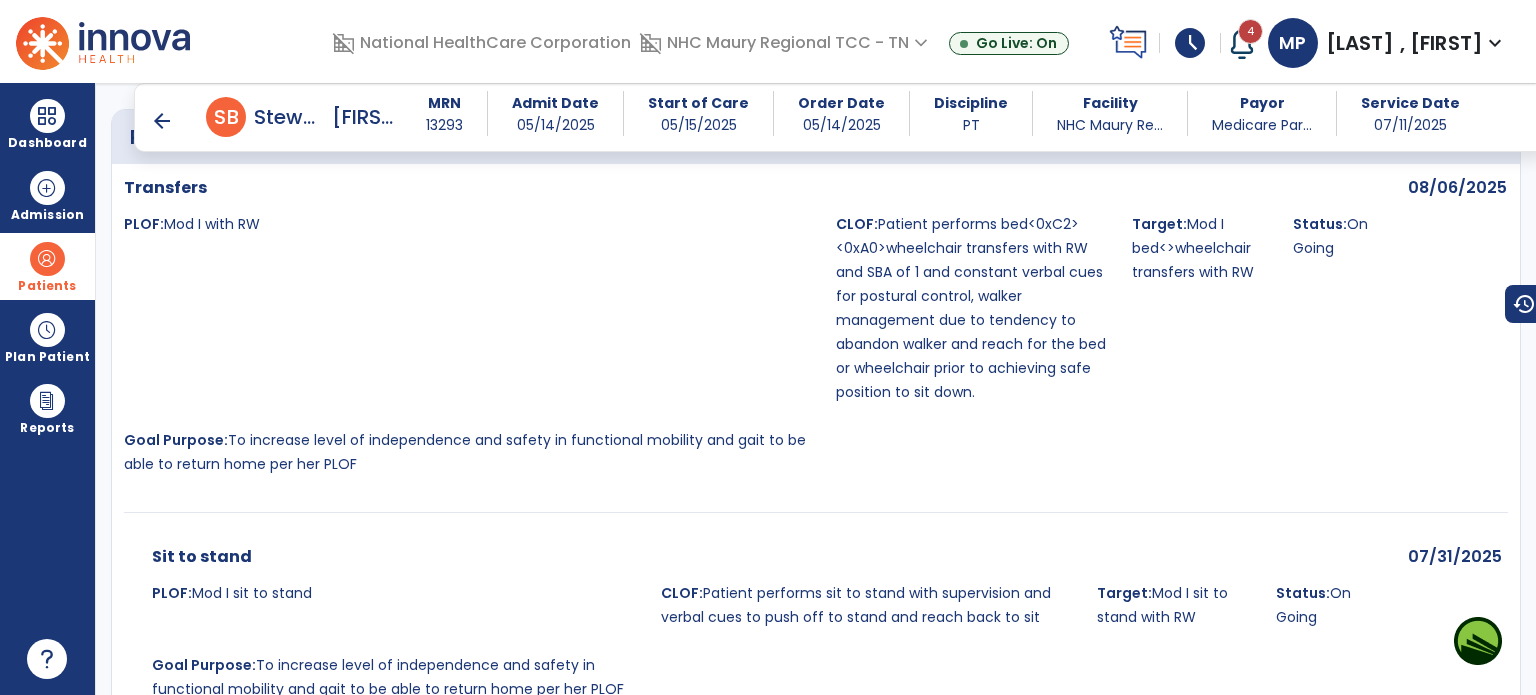 scroll, scrollTop: 2228, scrollLeft: 0, axis: vertical 